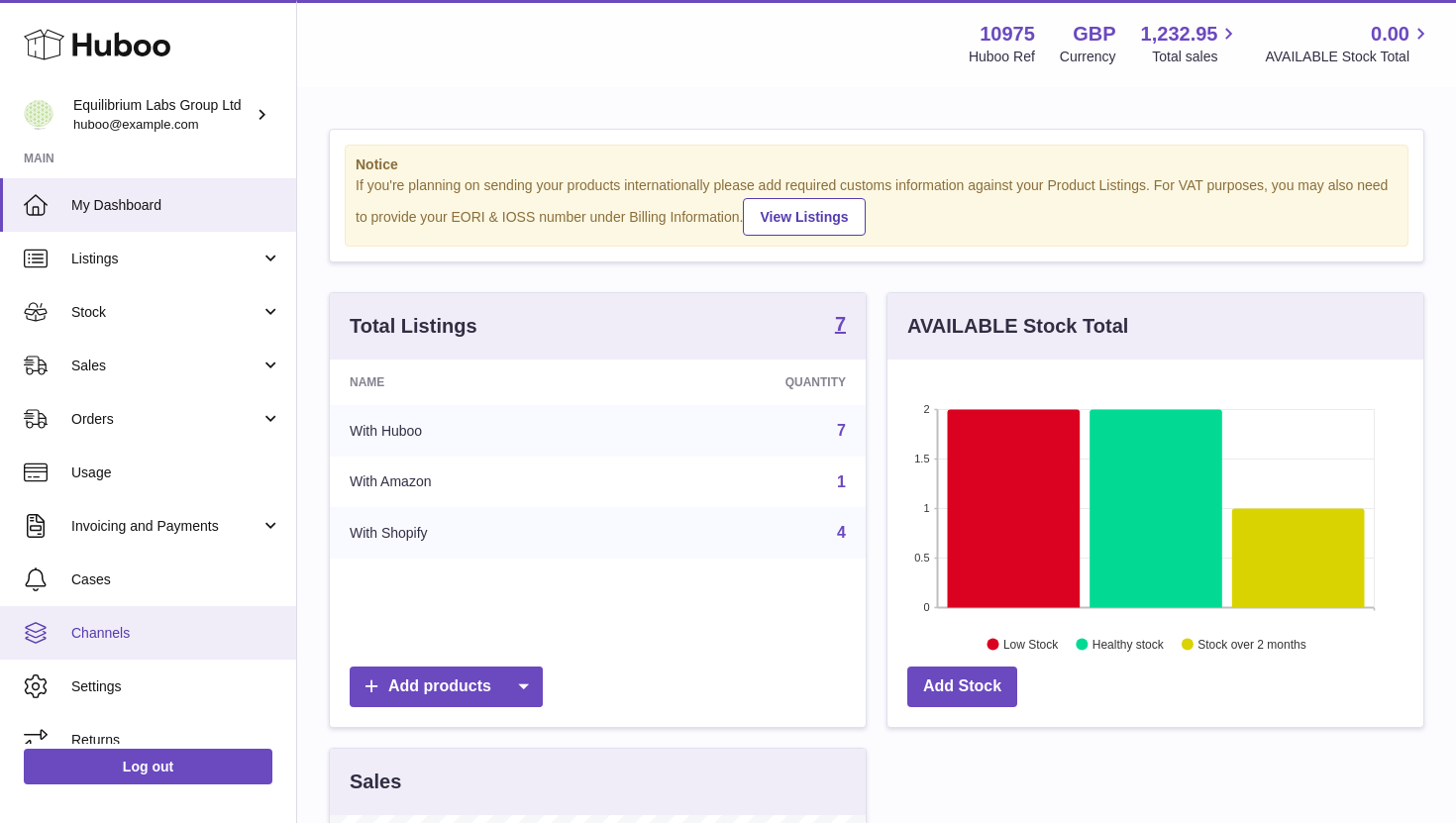 scroll, scrollTop: 0, scrollLeft: 0, axis: both 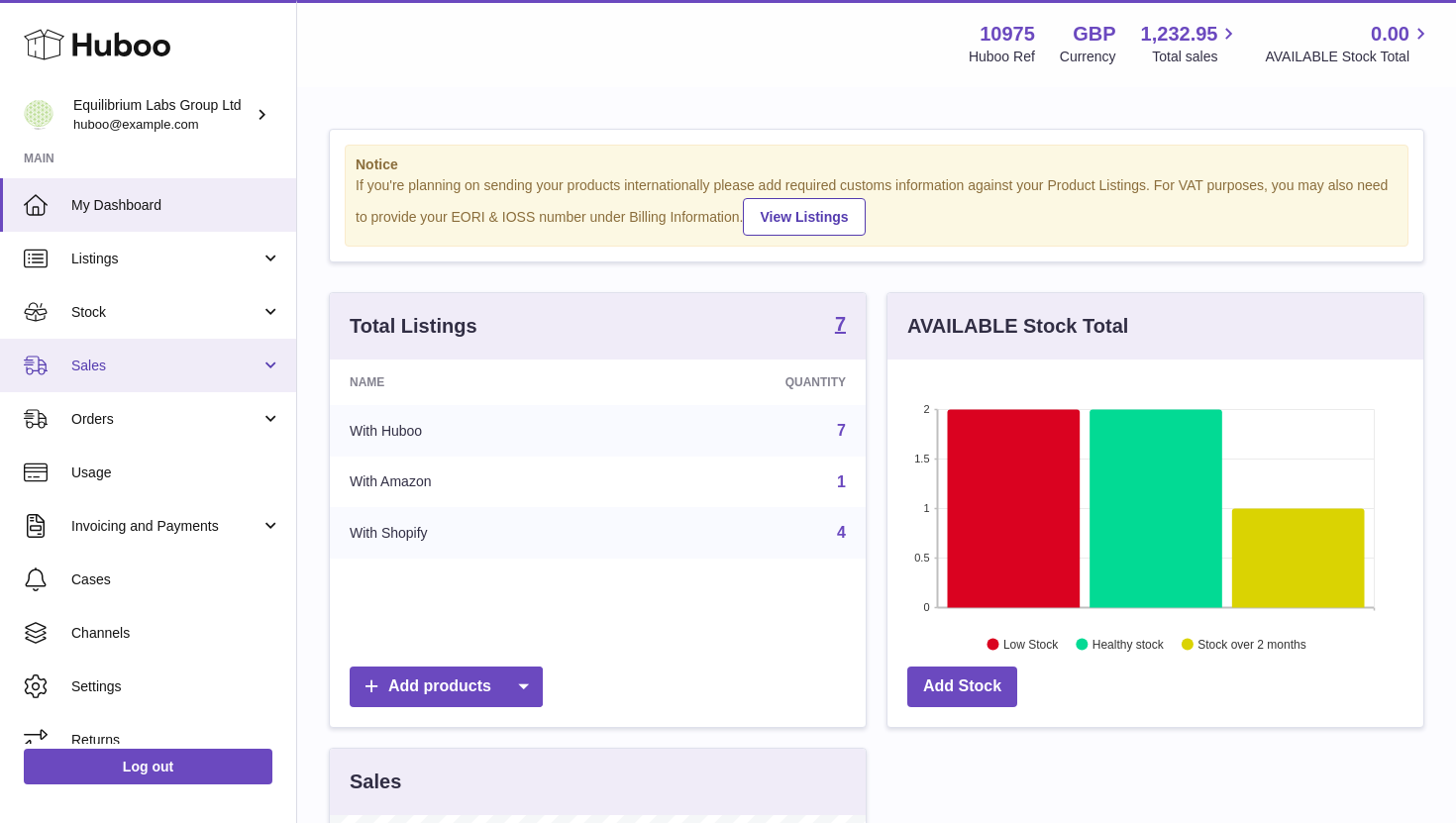 click on "Sales" at bounding box center [148, 365] 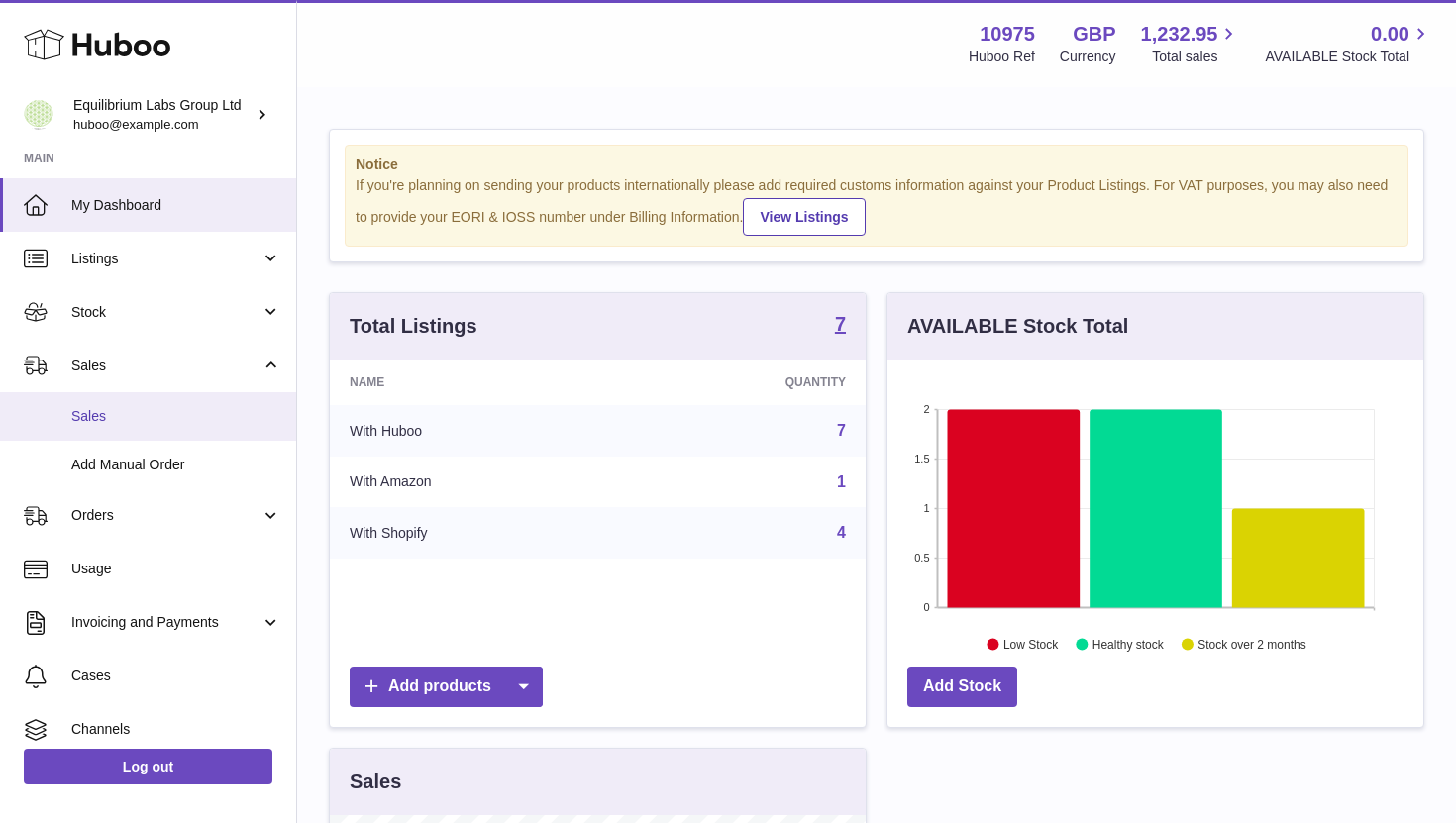 click on "Sales" at bounding box center (148, 416) 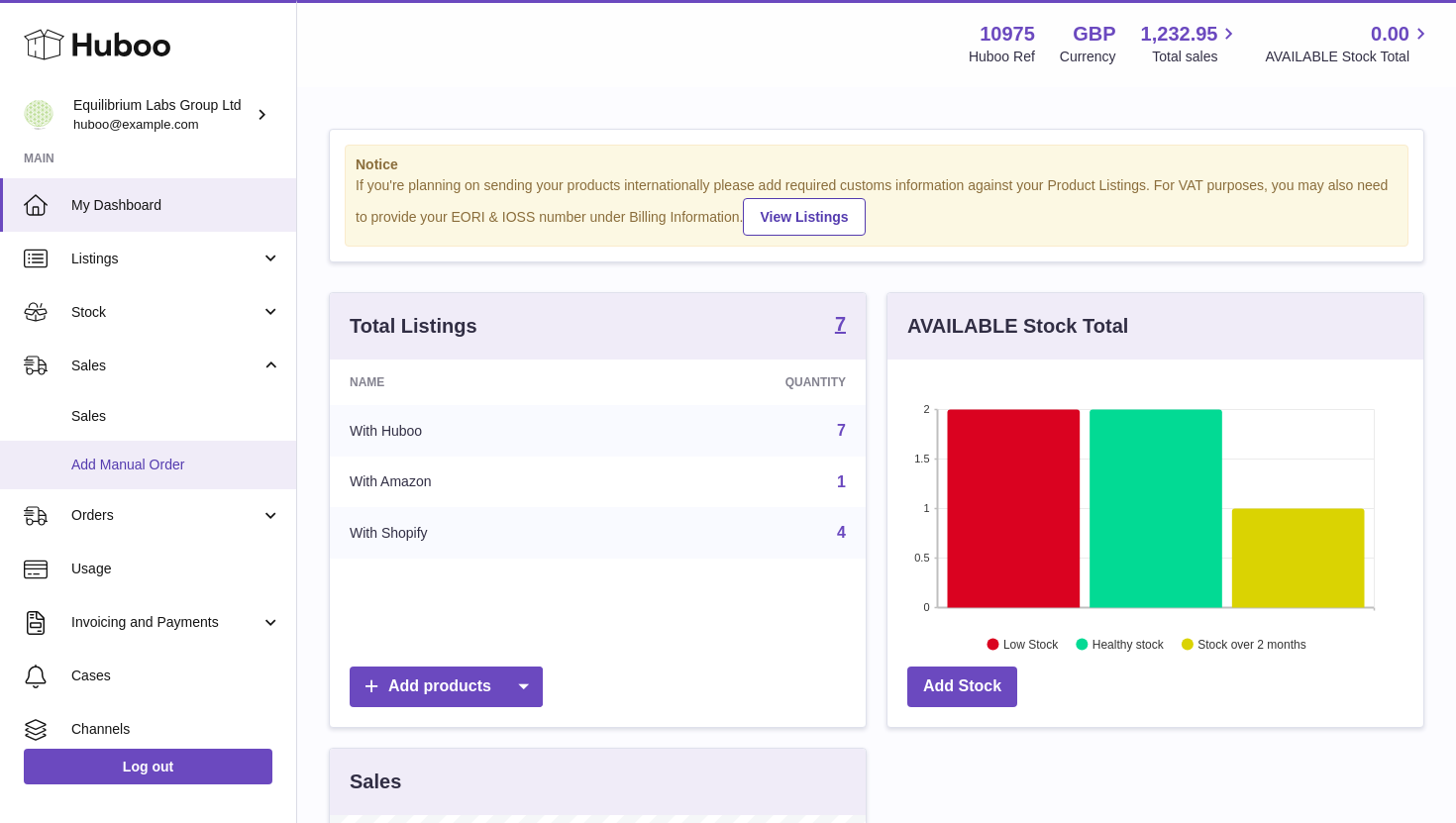 click on "Add Manual Order" at bounding box center (176, 464) 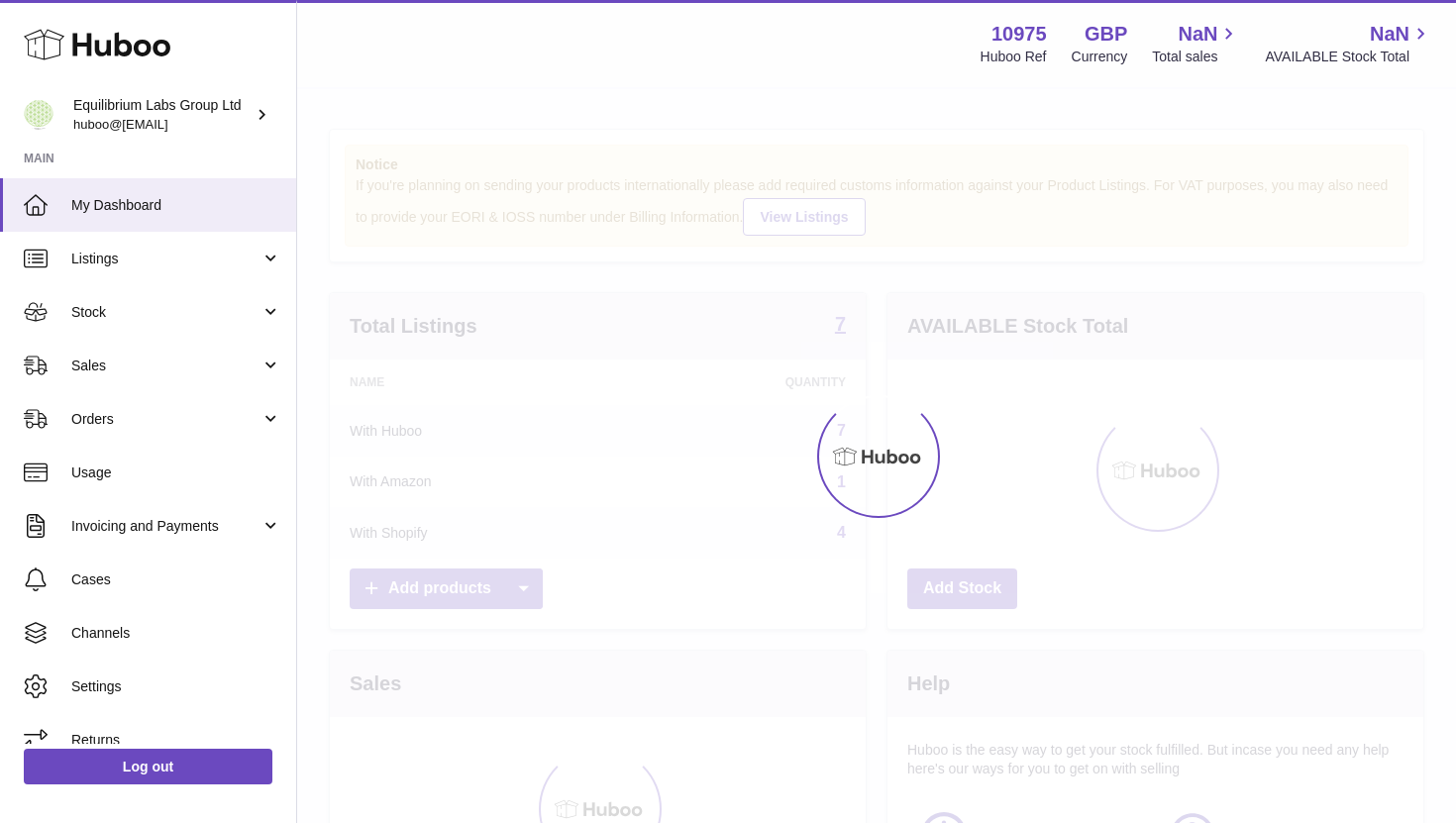 scroll, scrollTop: 0, scrollLeft: 0, axis: both 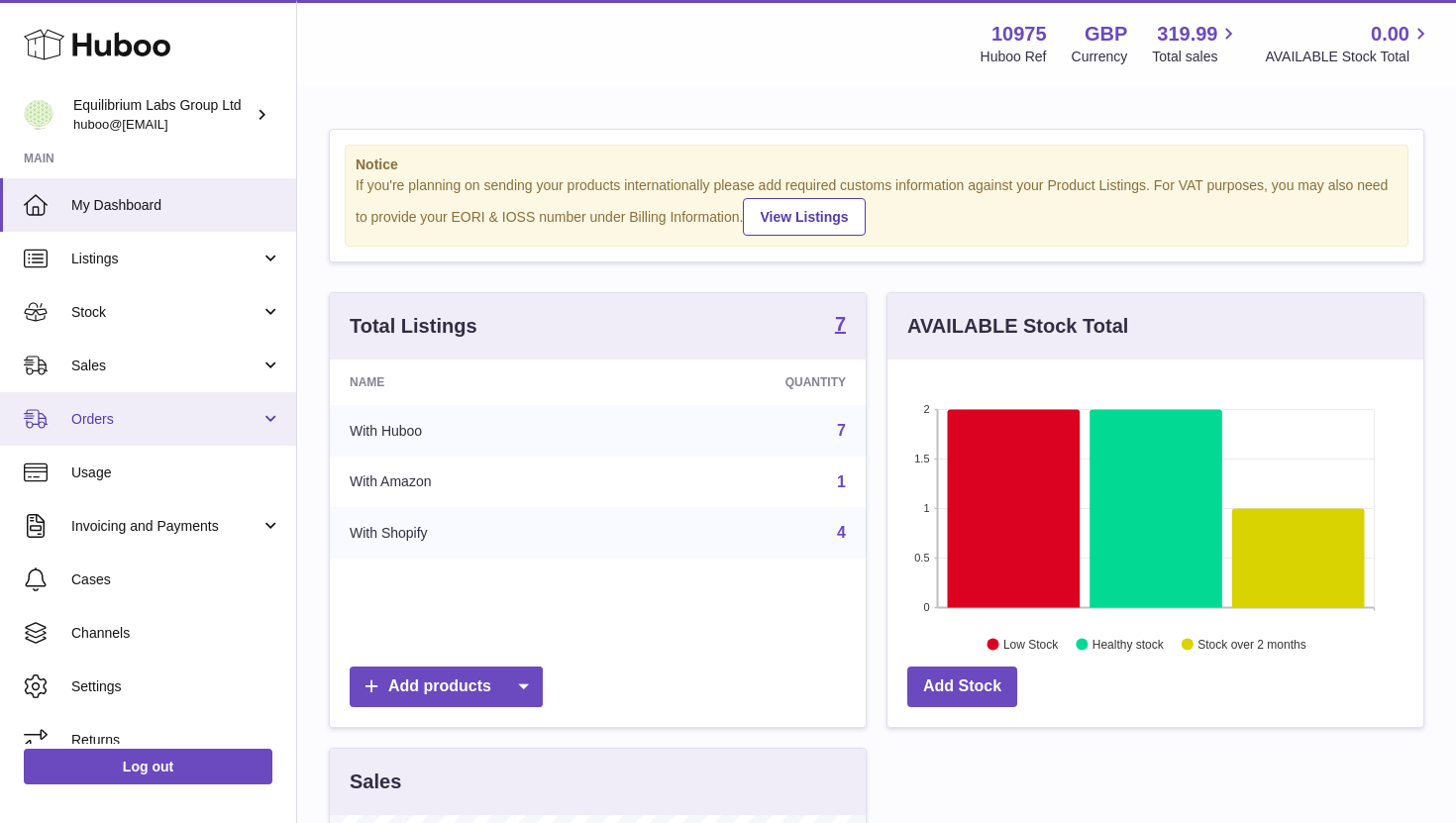 click on "Orders" at bounding box center (165, 419) 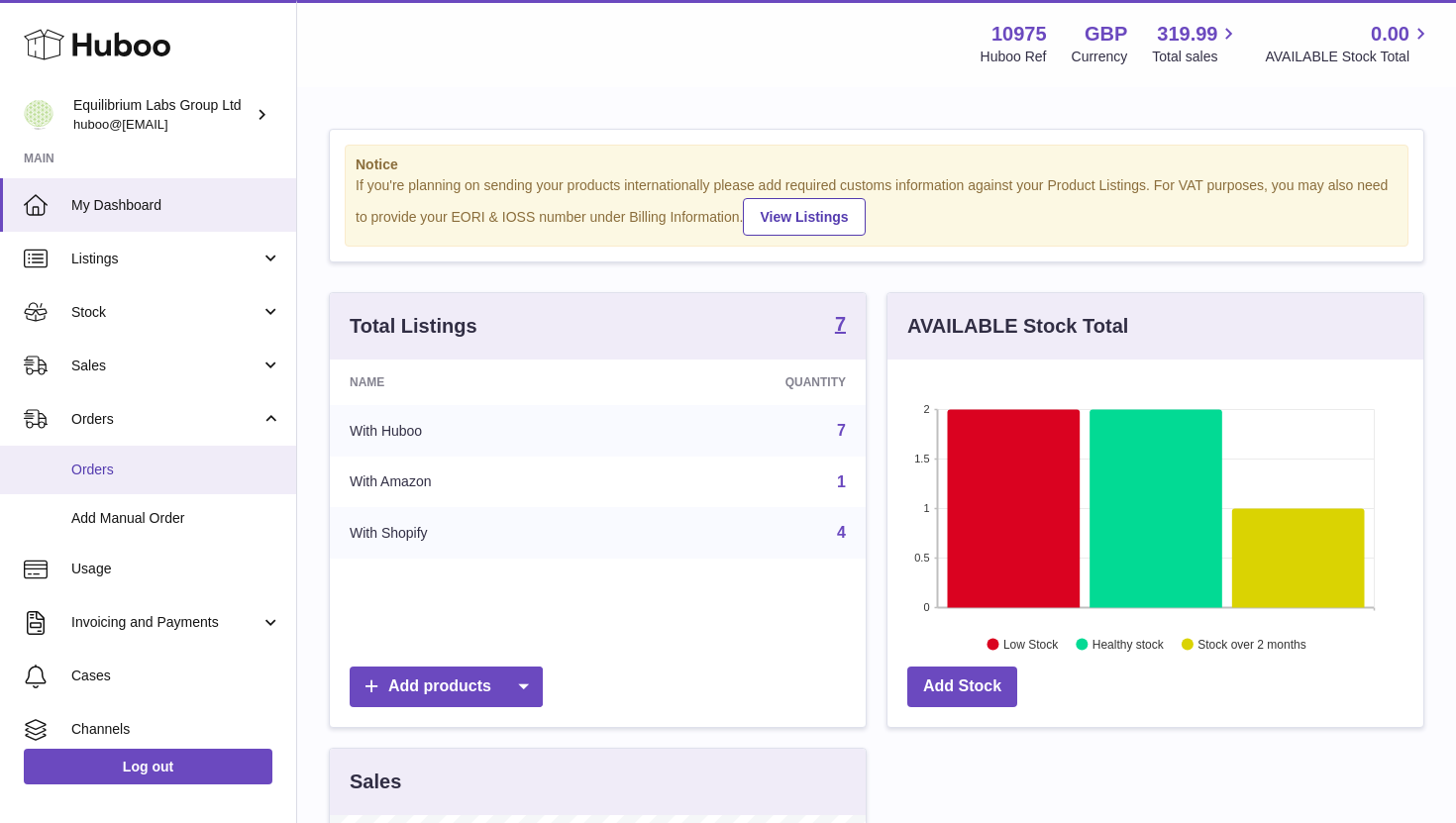 click on "Orders" at bounding box center [176, 469] 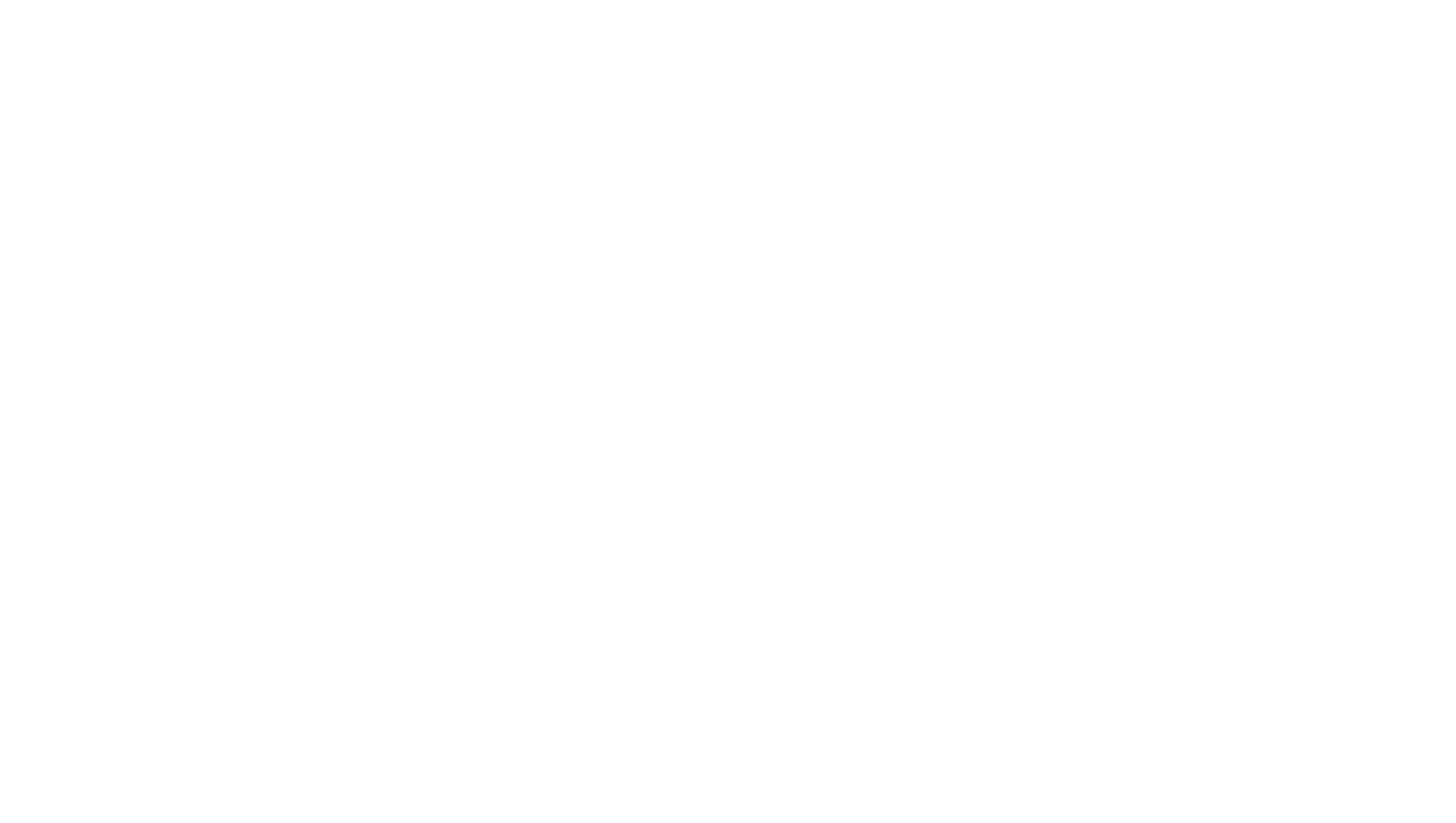 scroll, scrollTop: 0, scrollLeft: 0, axis: both 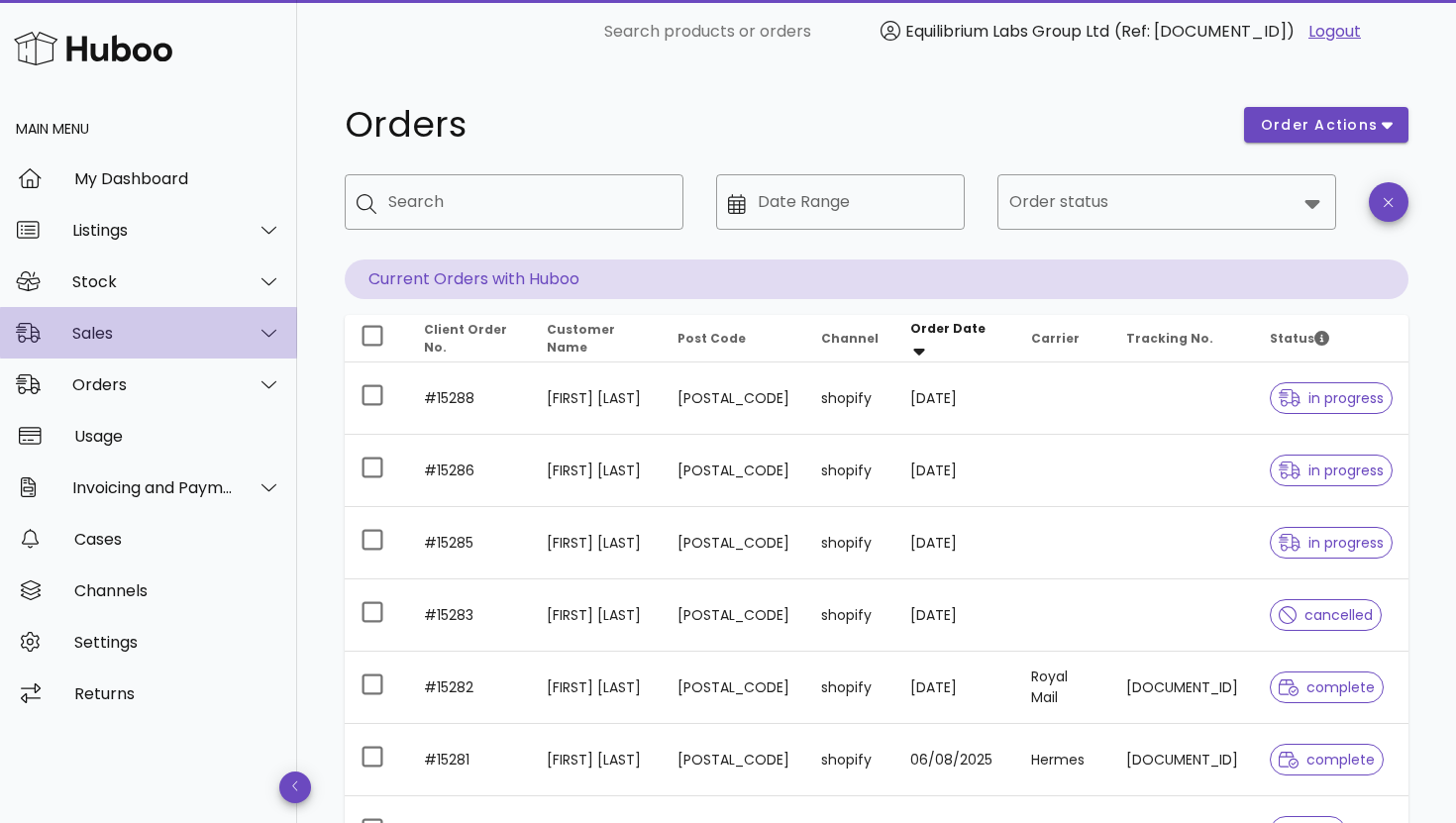 click on "Sales" at bounding box center (153, 333) 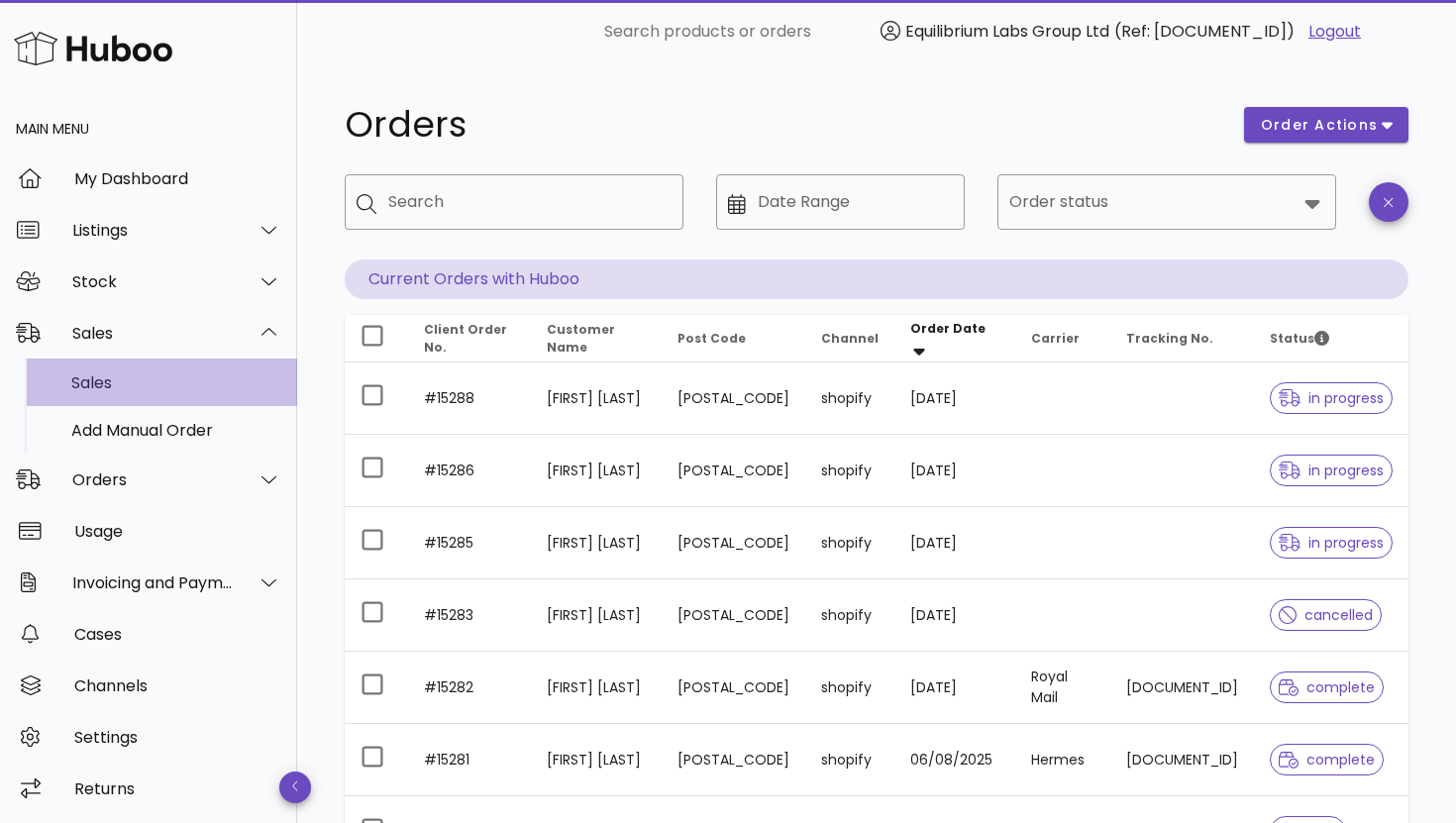 click on "Sales" at bounding box center [176, 382] 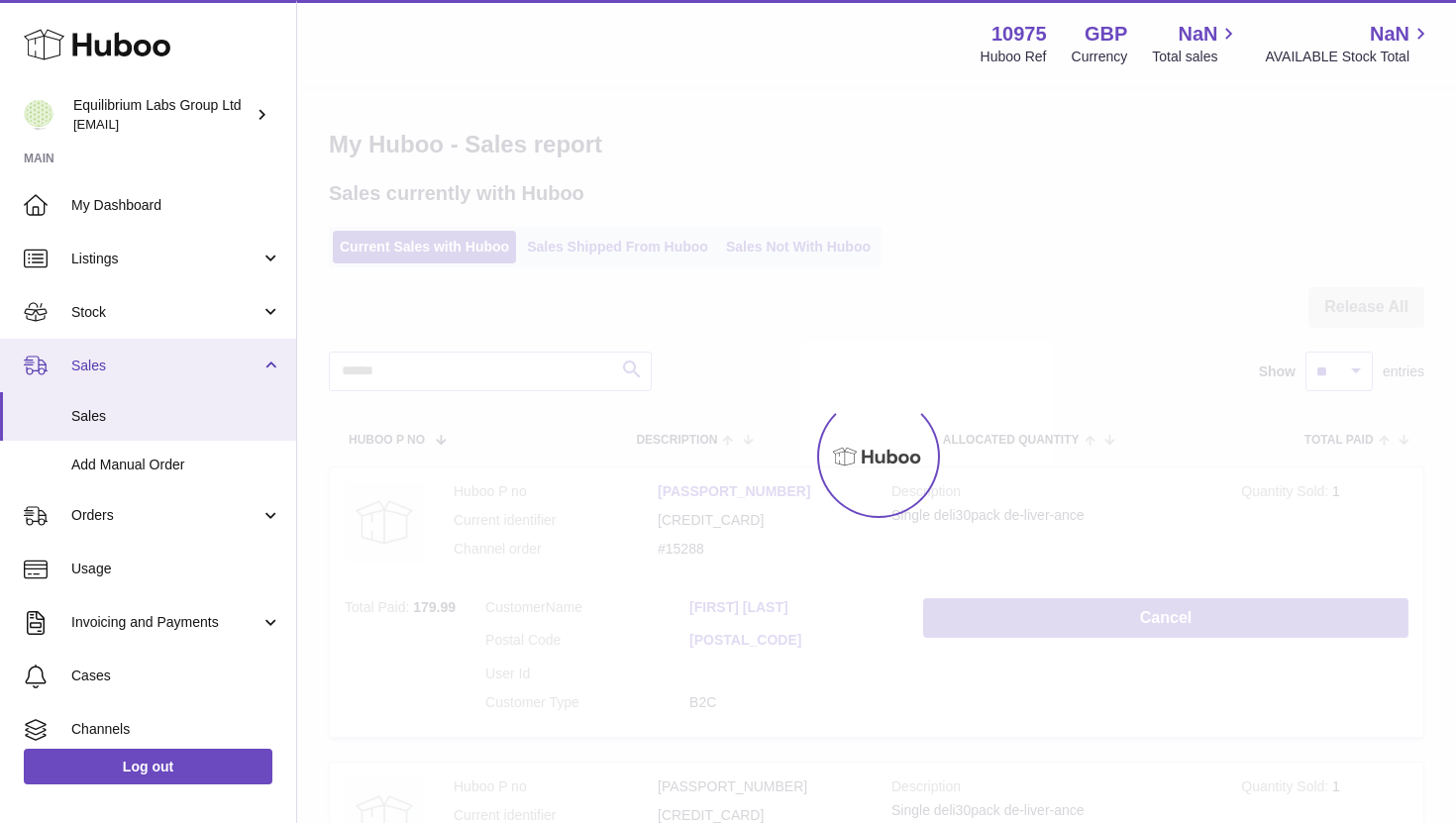 scroll, scrollTop: 0, scrollLeft: 0, axis: both 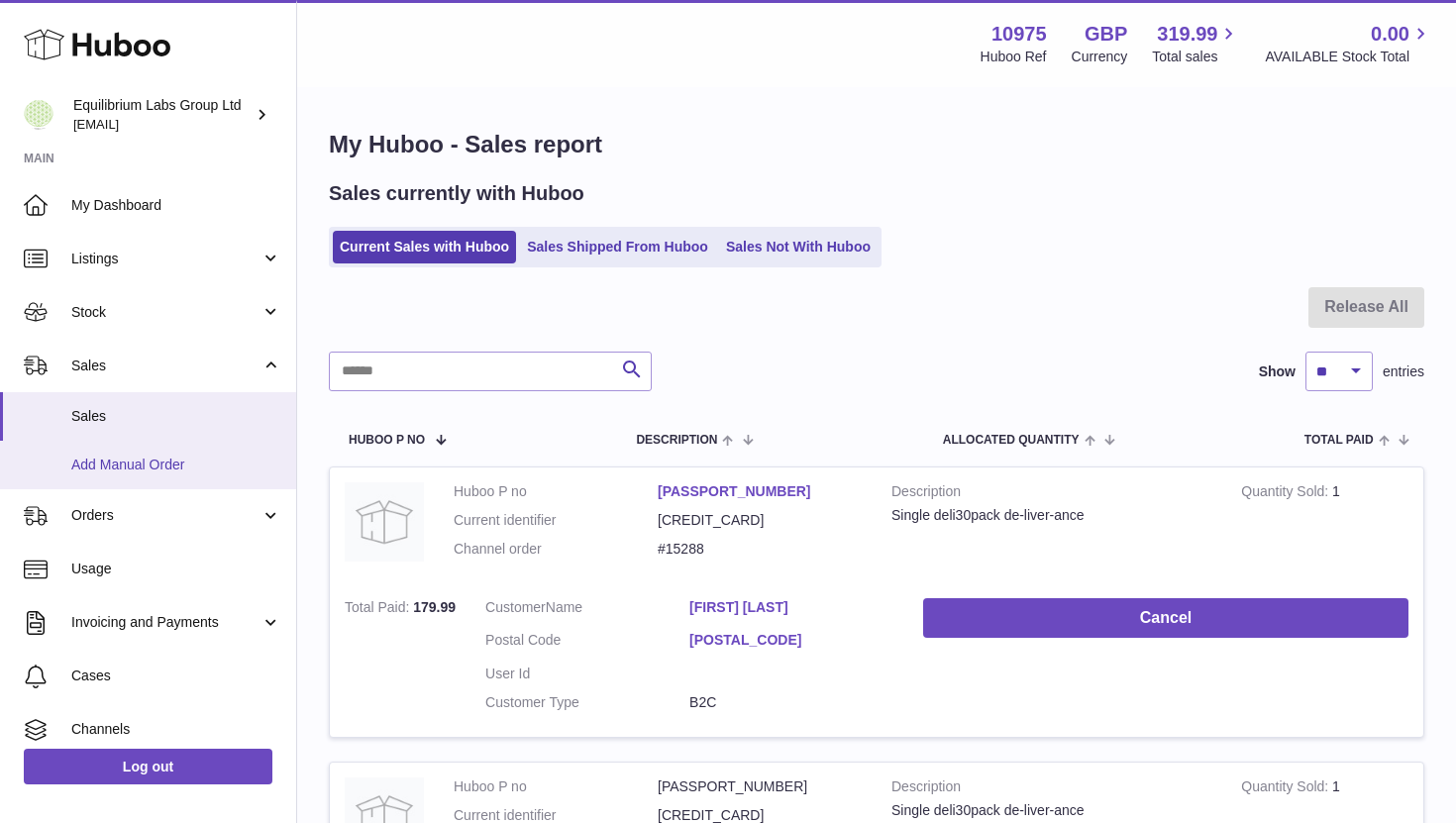 click on "Add Manual Order" at bounding box center (176, 464) 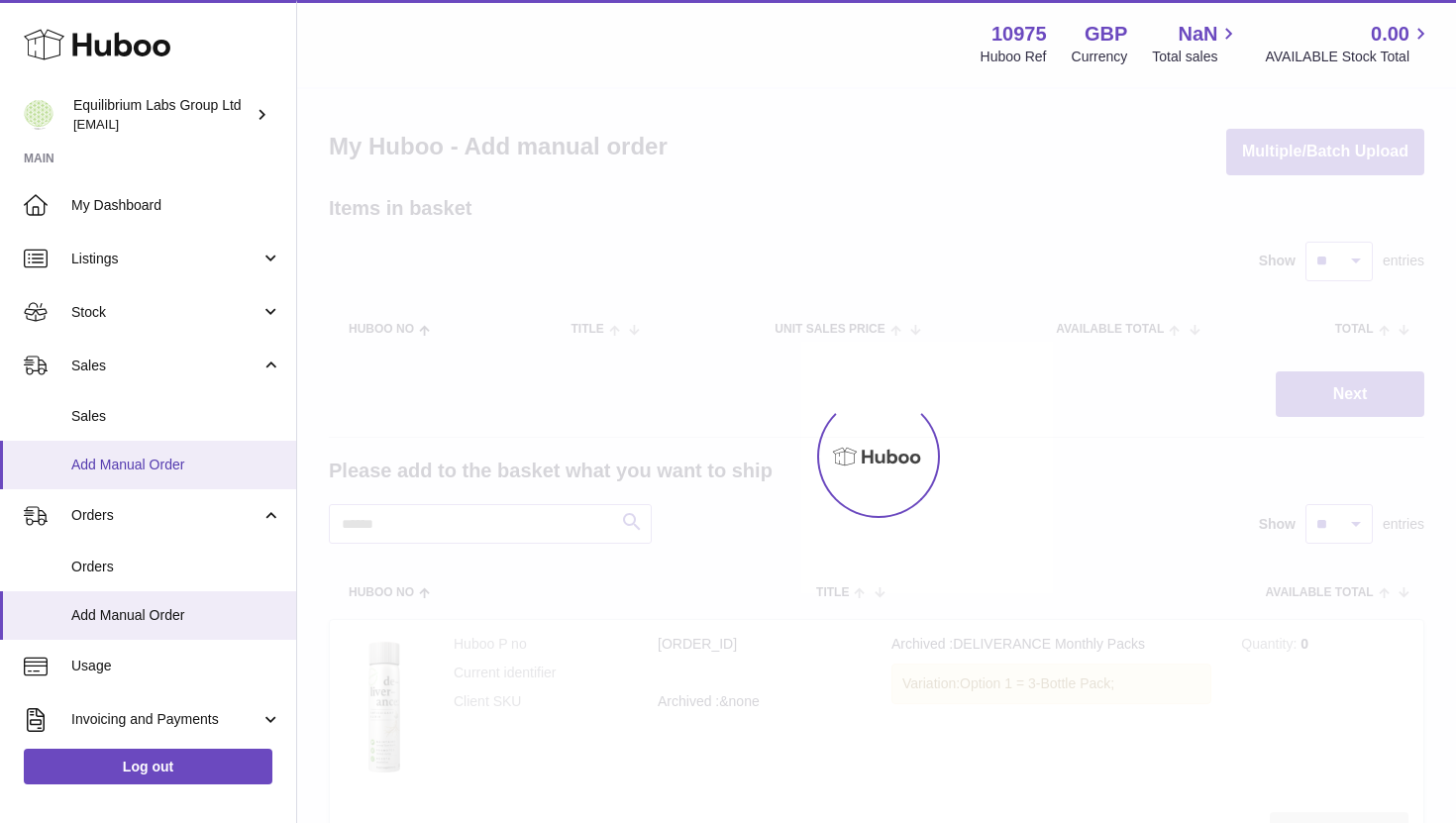 scroll, scrollTop: 0, scrollLeft: 0, axis: both 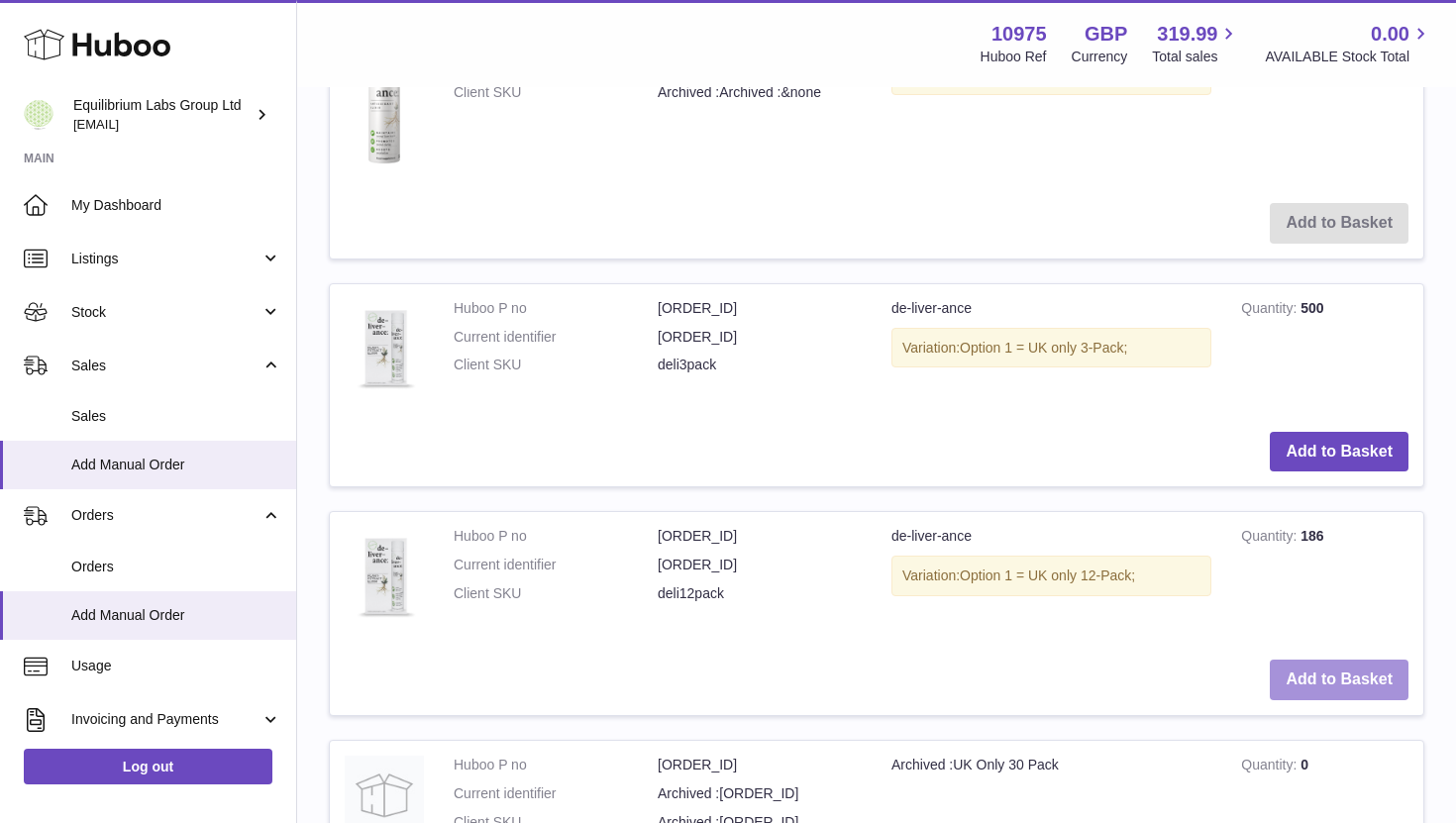 click on "Add to Basket" at bounding box center [1339, 679] 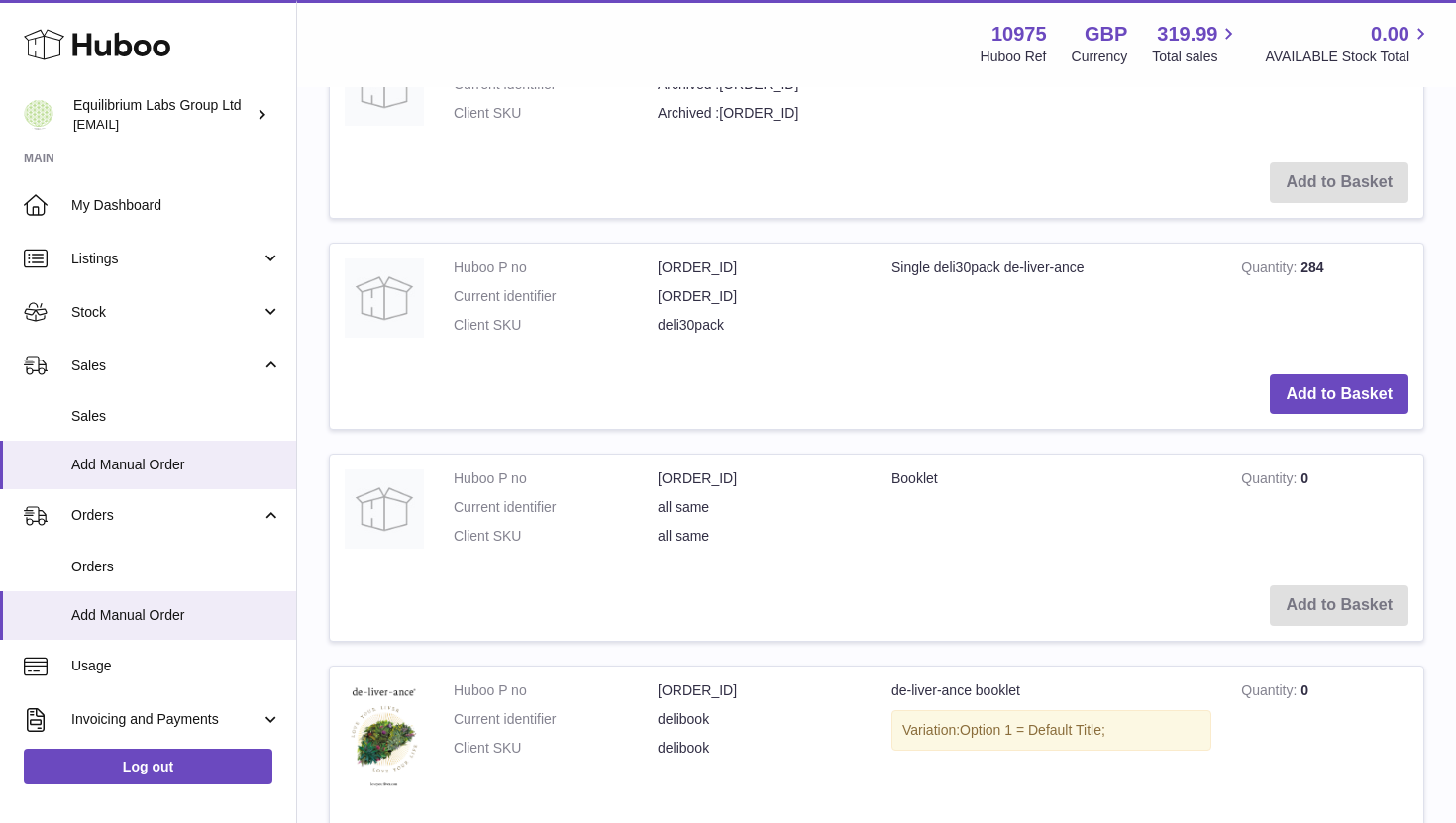 scroll, scrollTop: 2587, scrollLeft: 0, axis: vertical 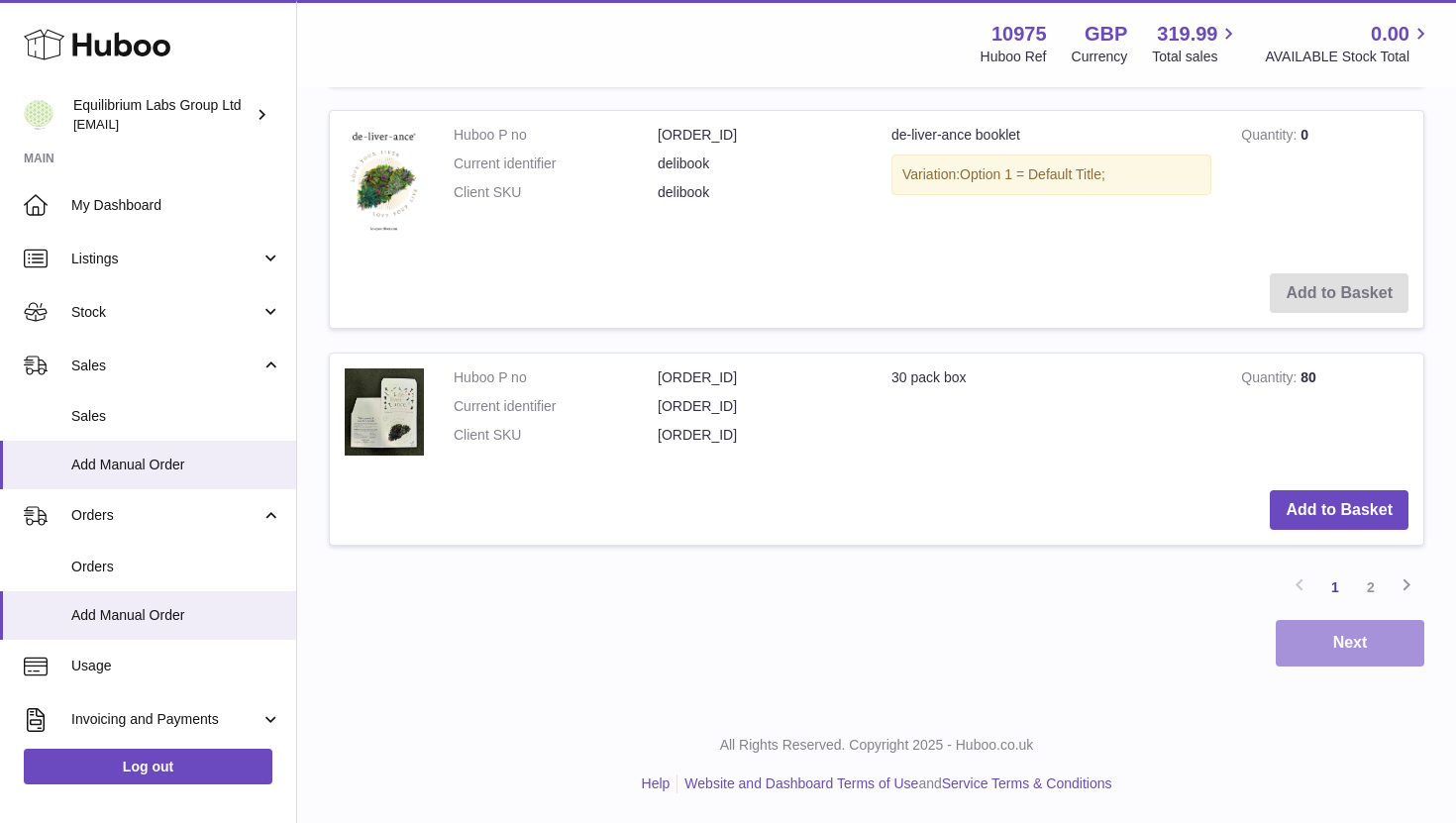 click on "Next" at bounding box center [1350, 643] 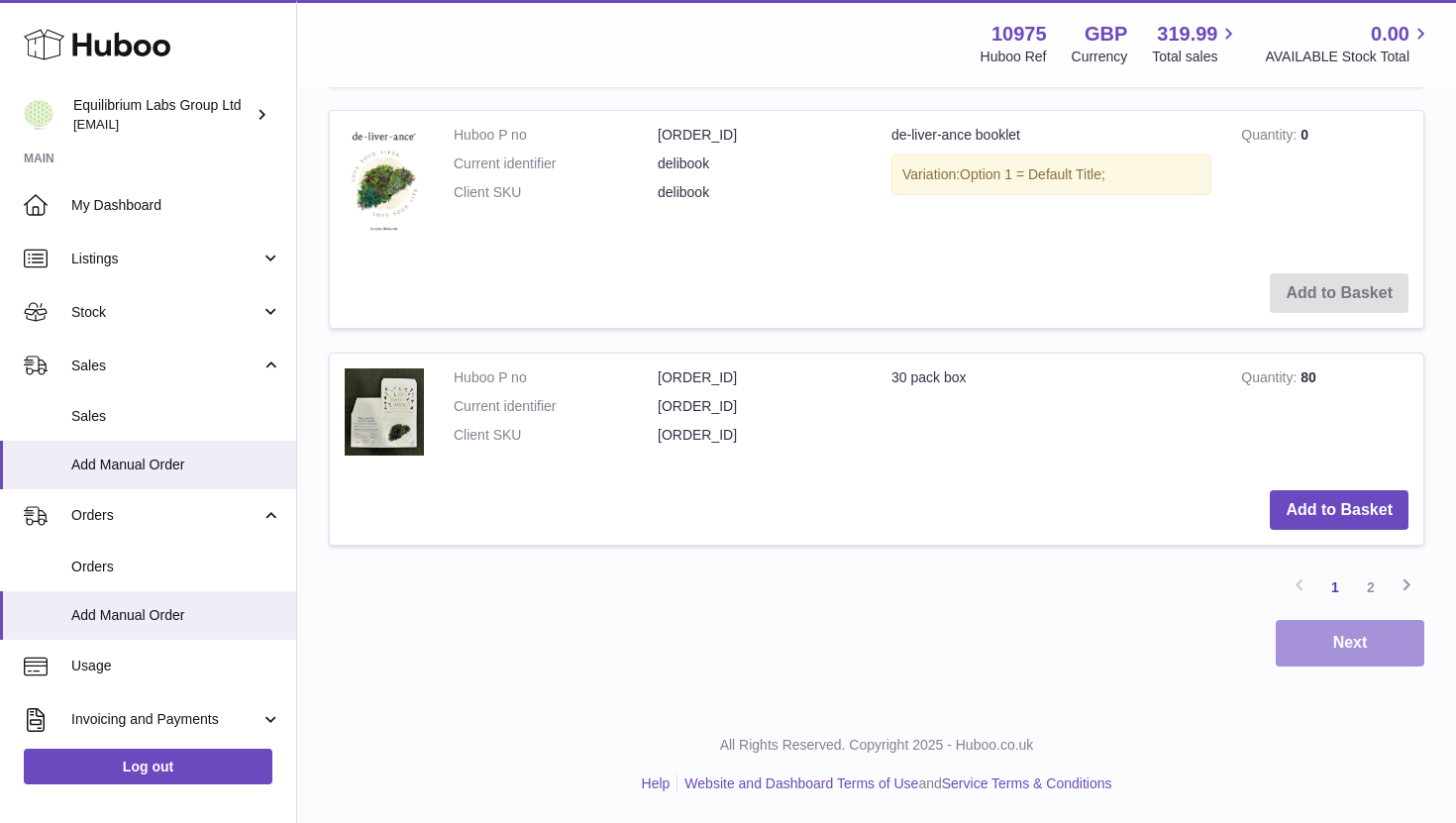 scroll, scrollTop: 0, scrollLeft: 0, axis: both 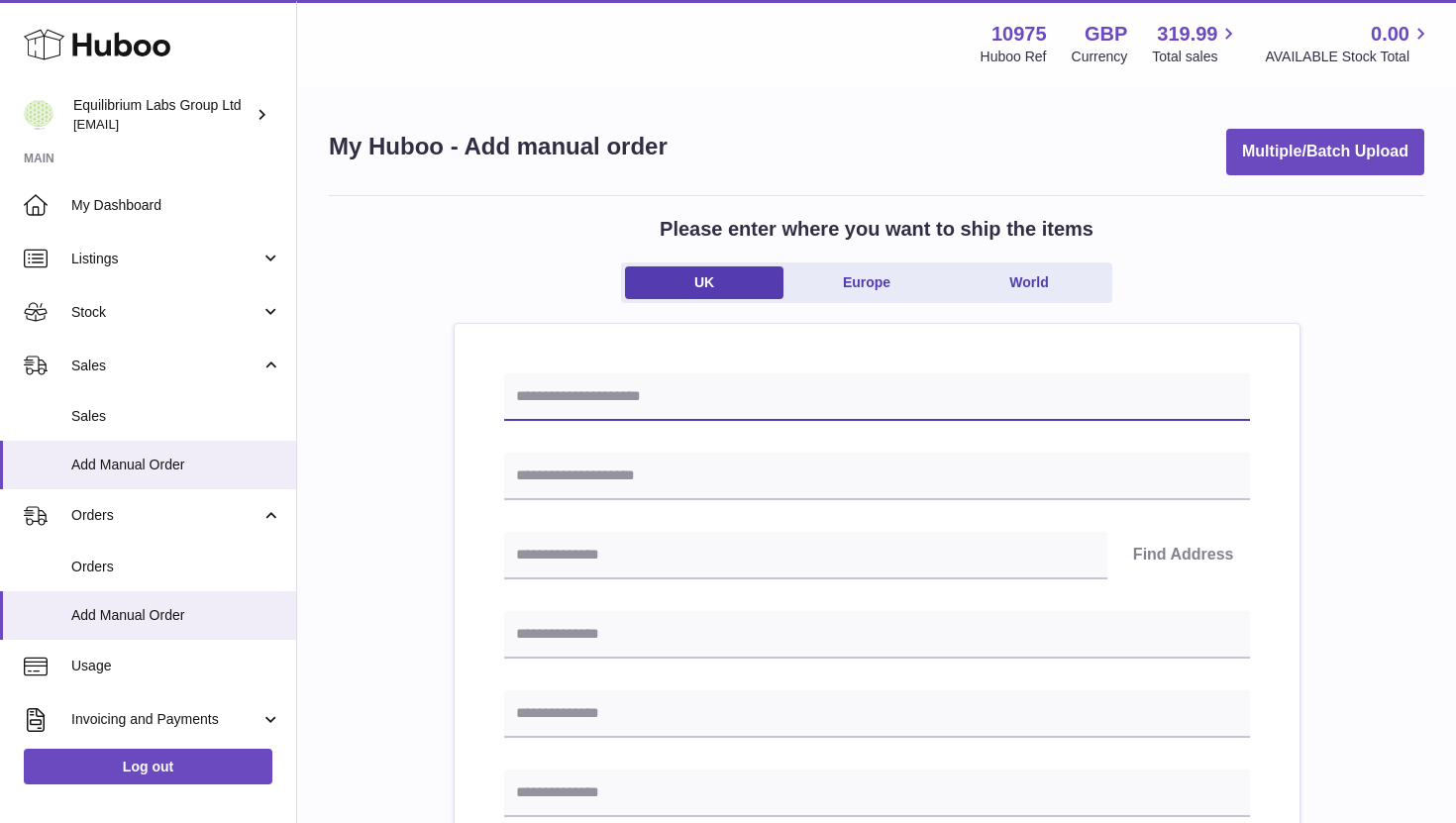 click at bounding box center (877, 397) 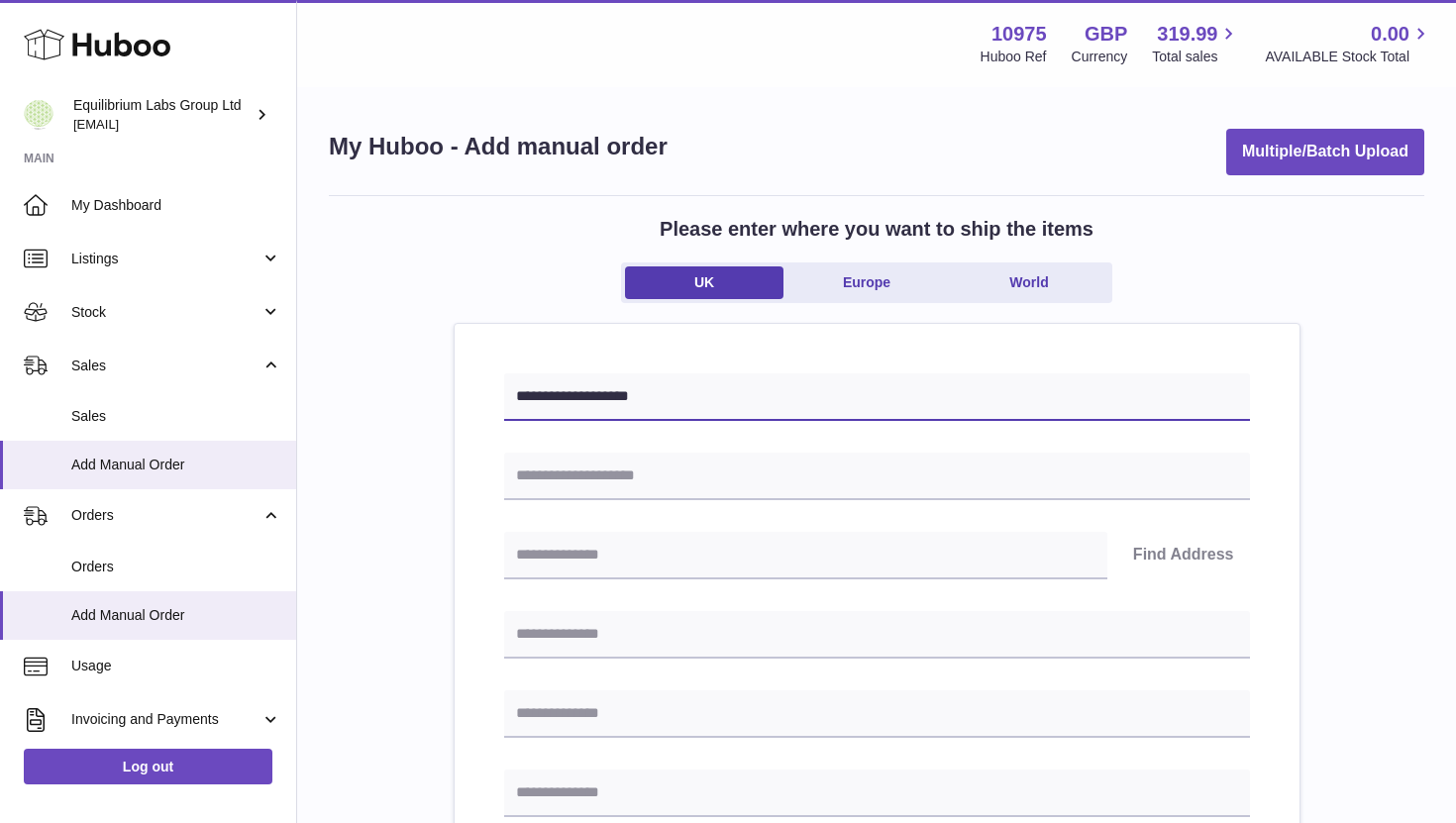 click on "**********" at bounding box center [877, 397] 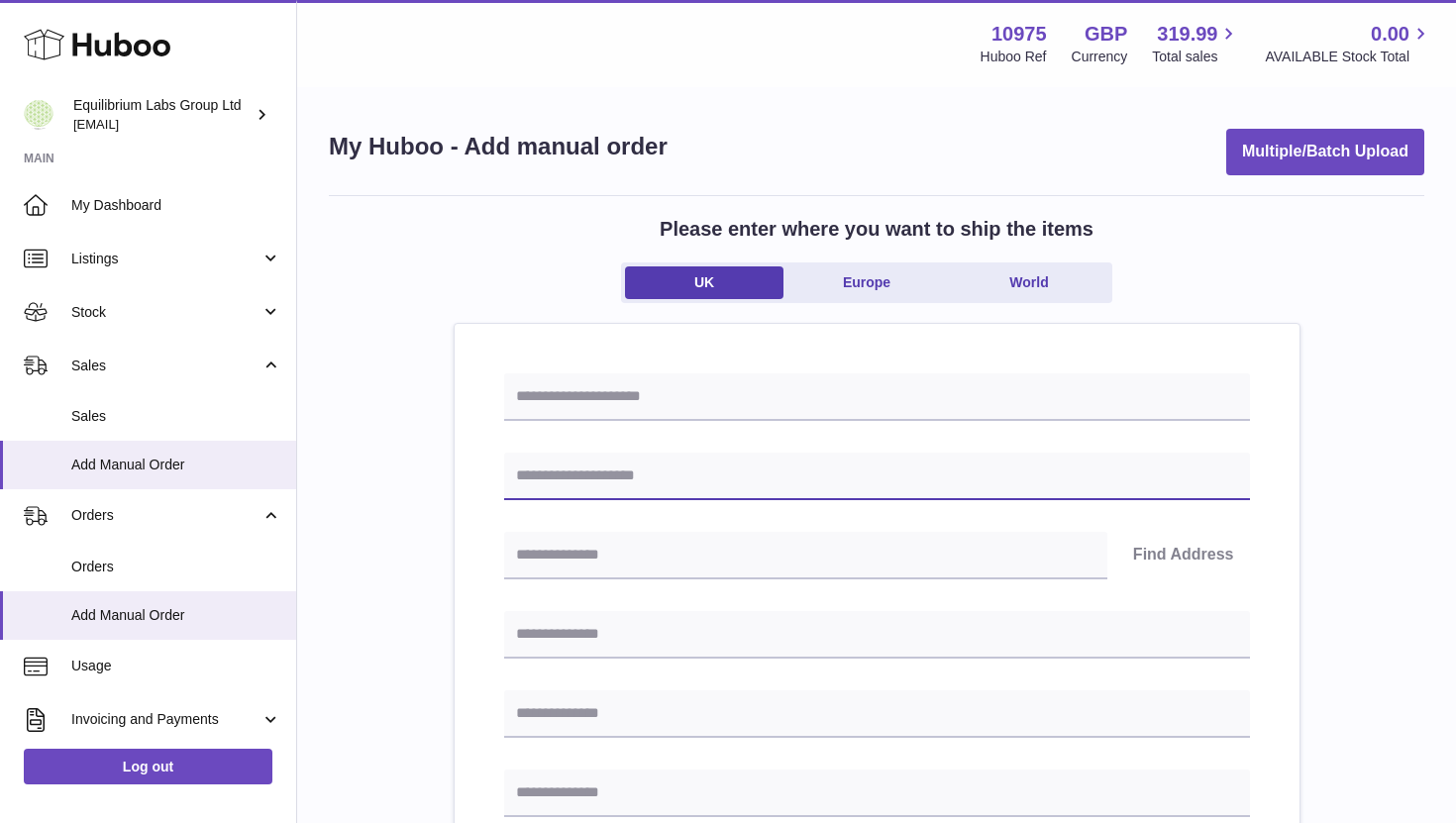click at bounding box center [877, 476] 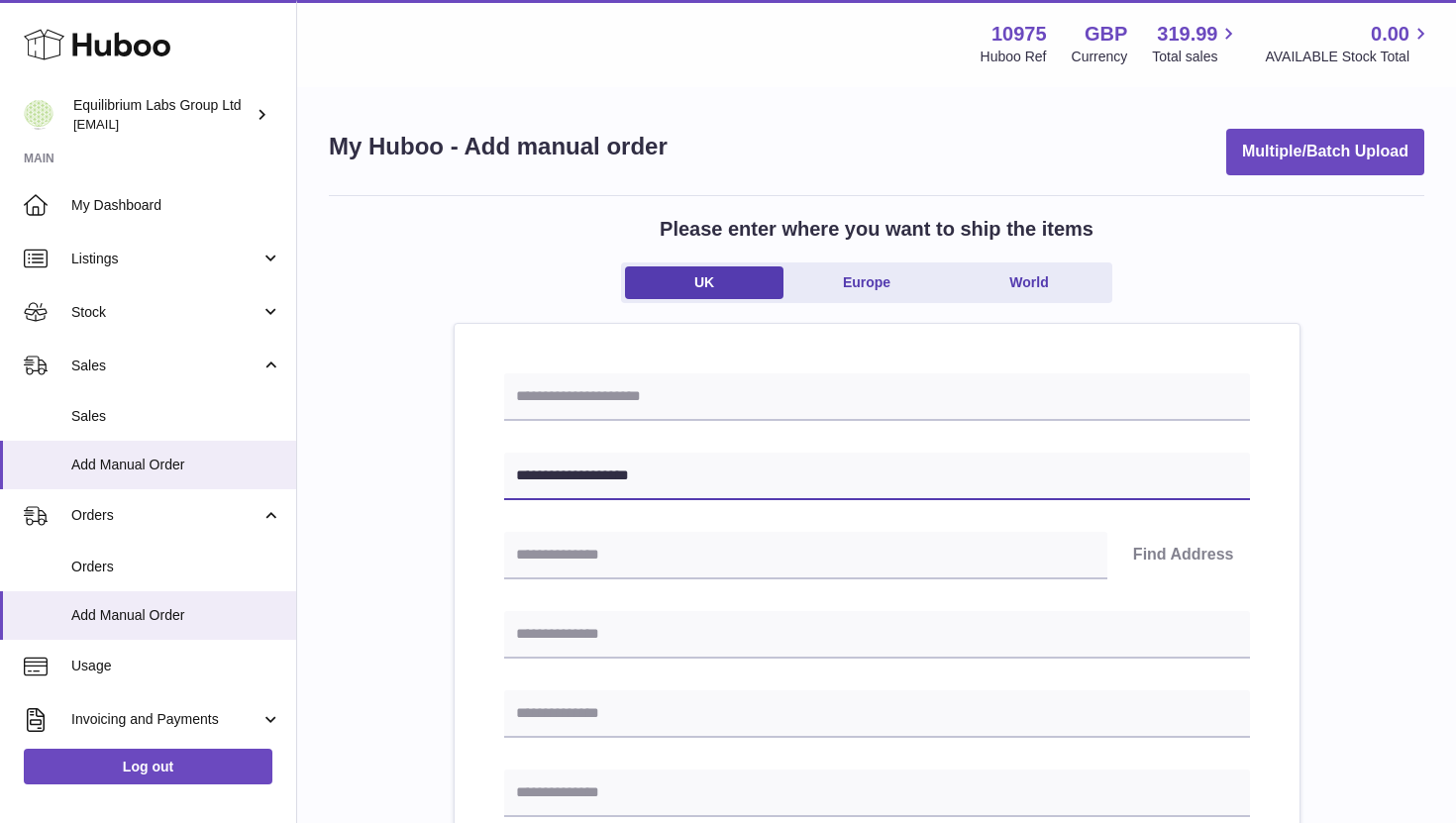 type on "**********" 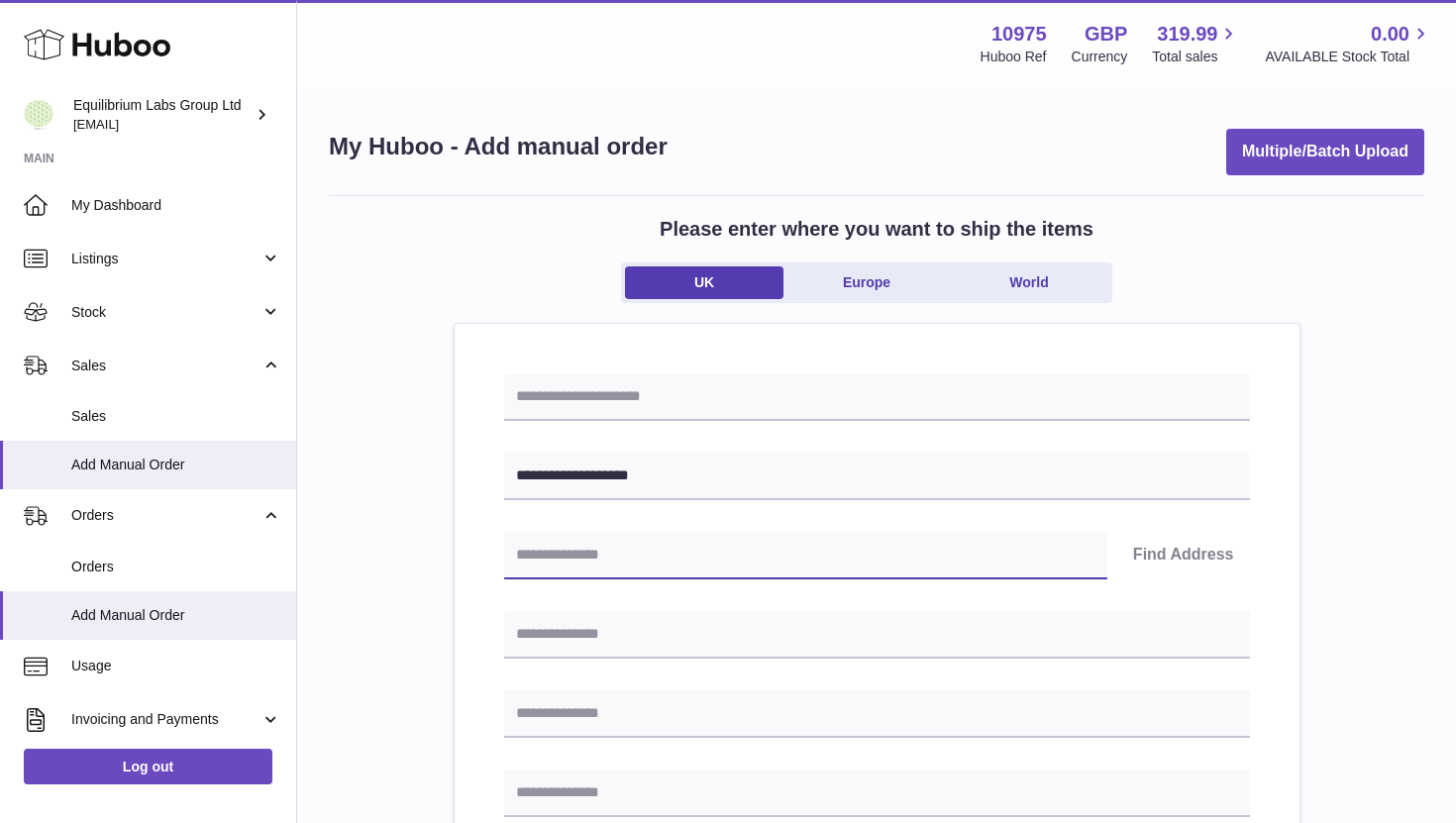 click at bounding box center [805, 556] 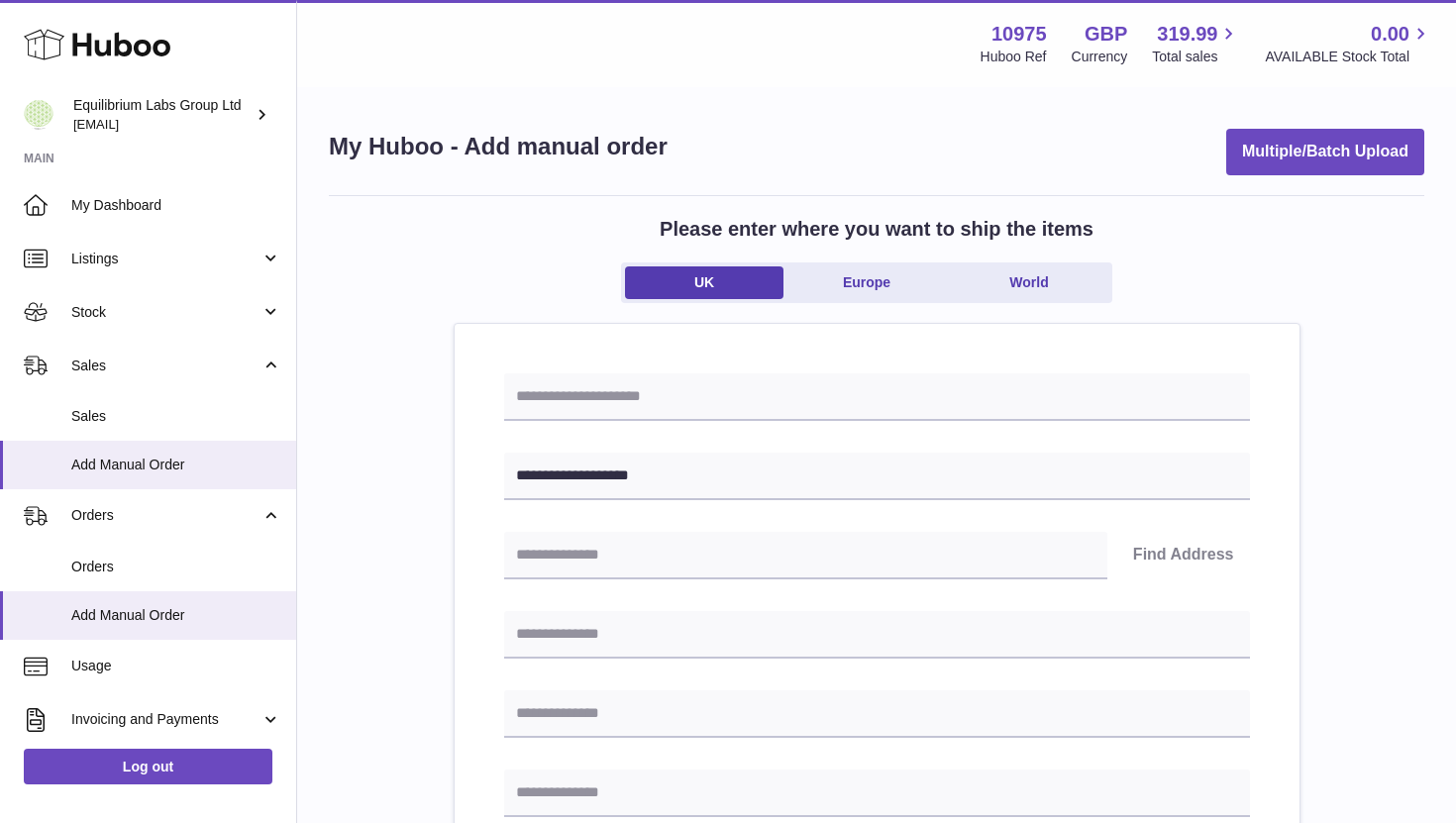 click on "**********" at bounding box center [877, 913] 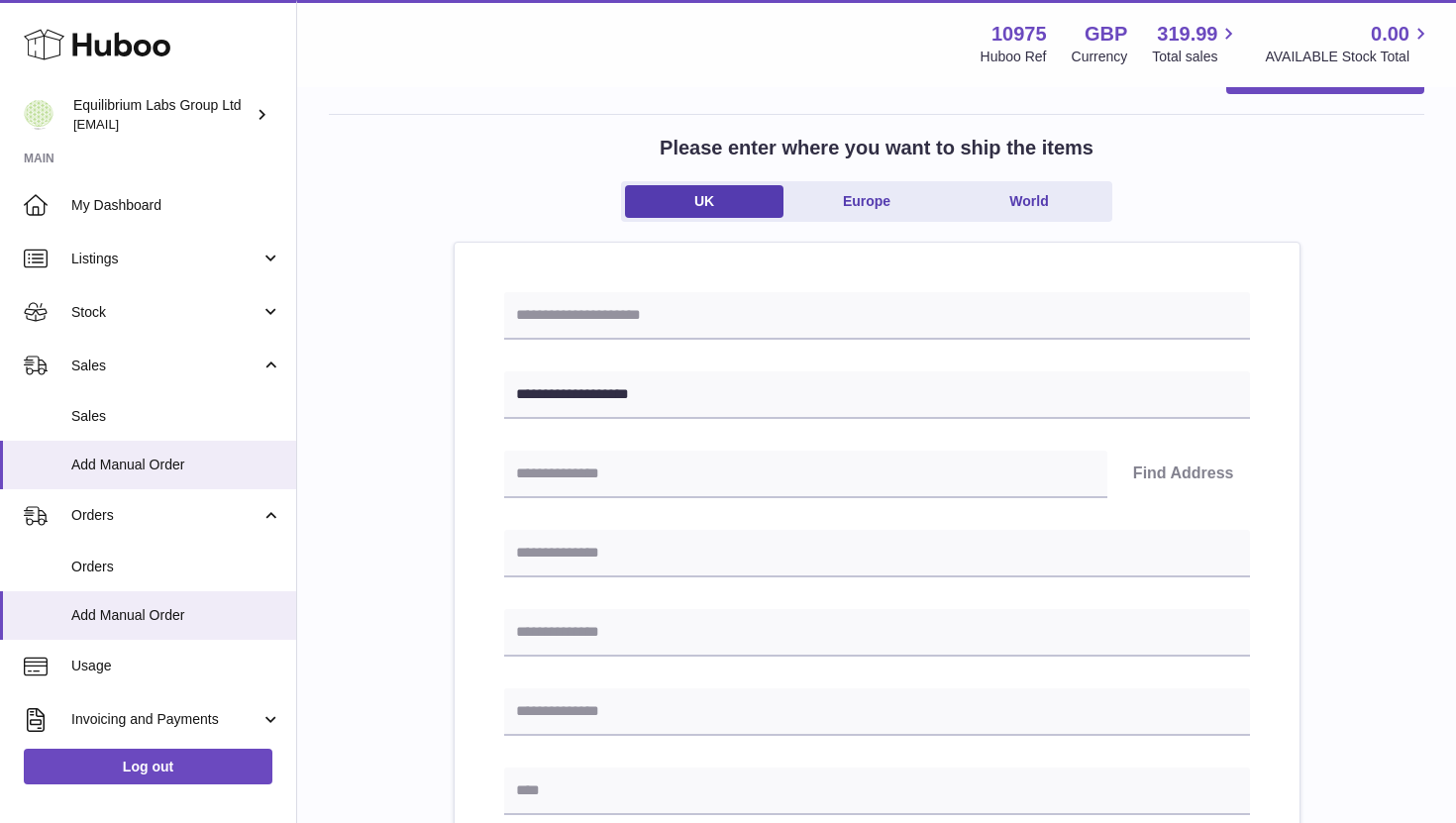 scroll, scrollTop: 230, scrollLeft: 0, axis: vertical 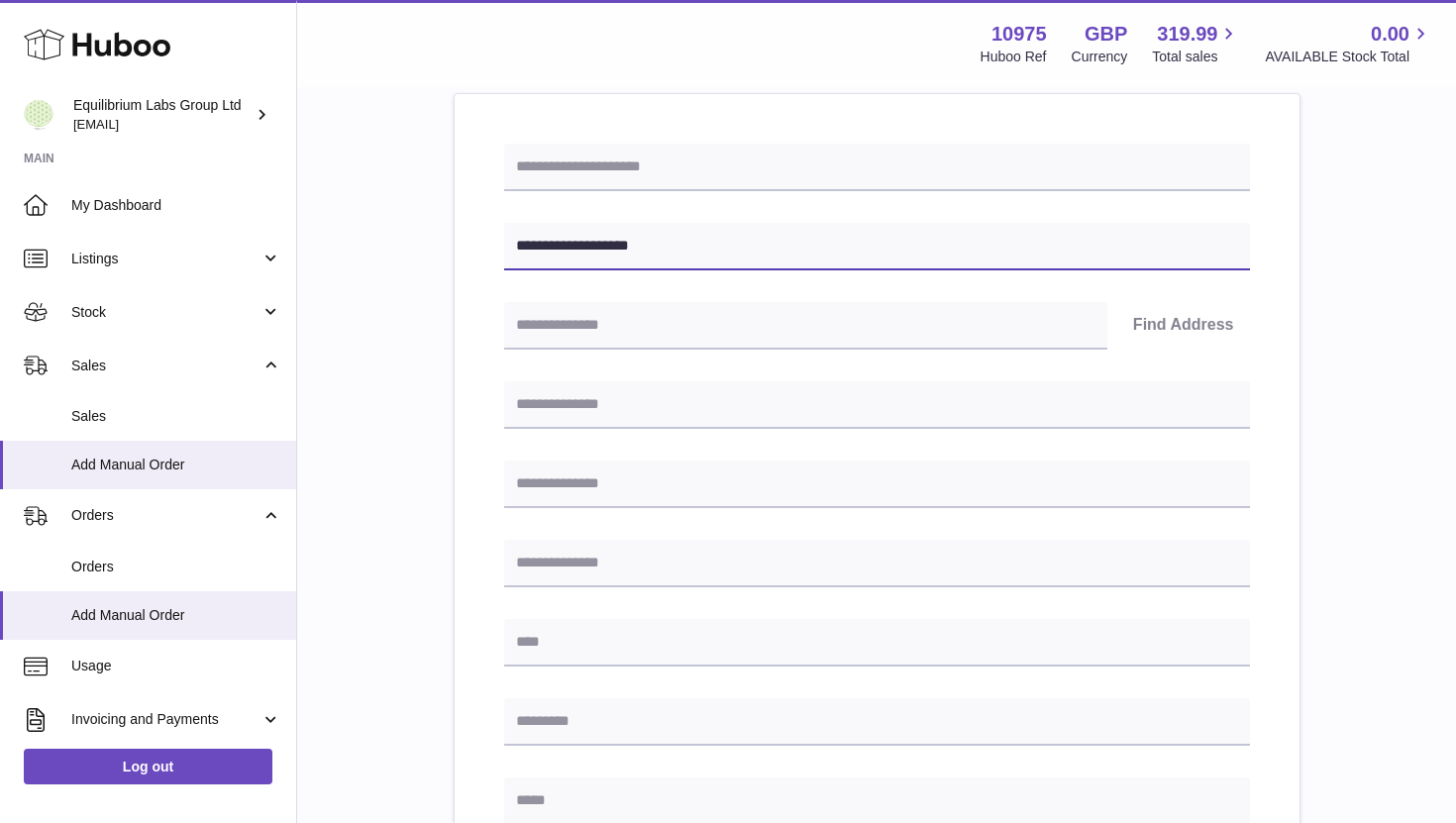click on "**********" at bounding box center (877, 247) 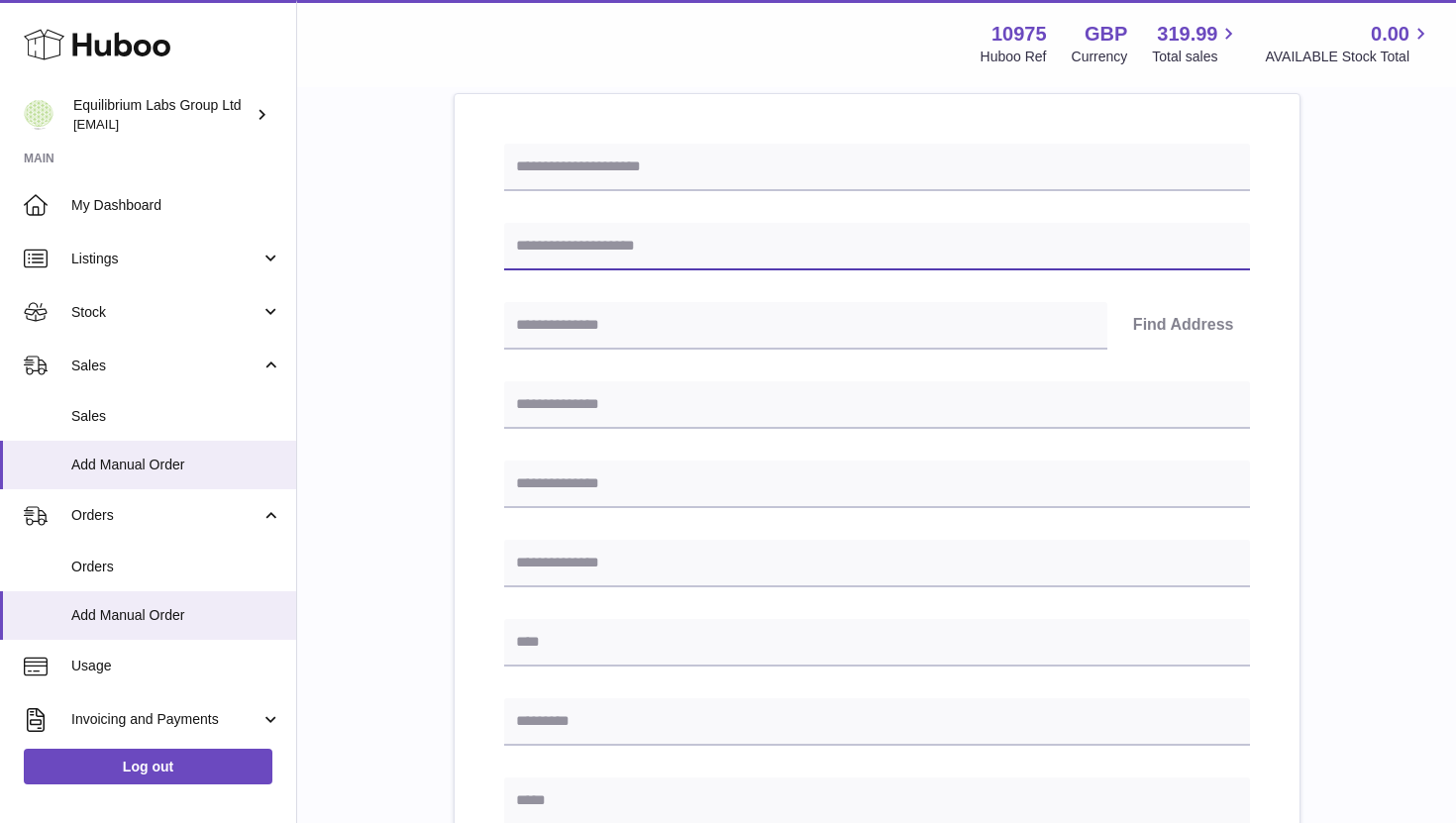 click at bounding box center [877, 247] 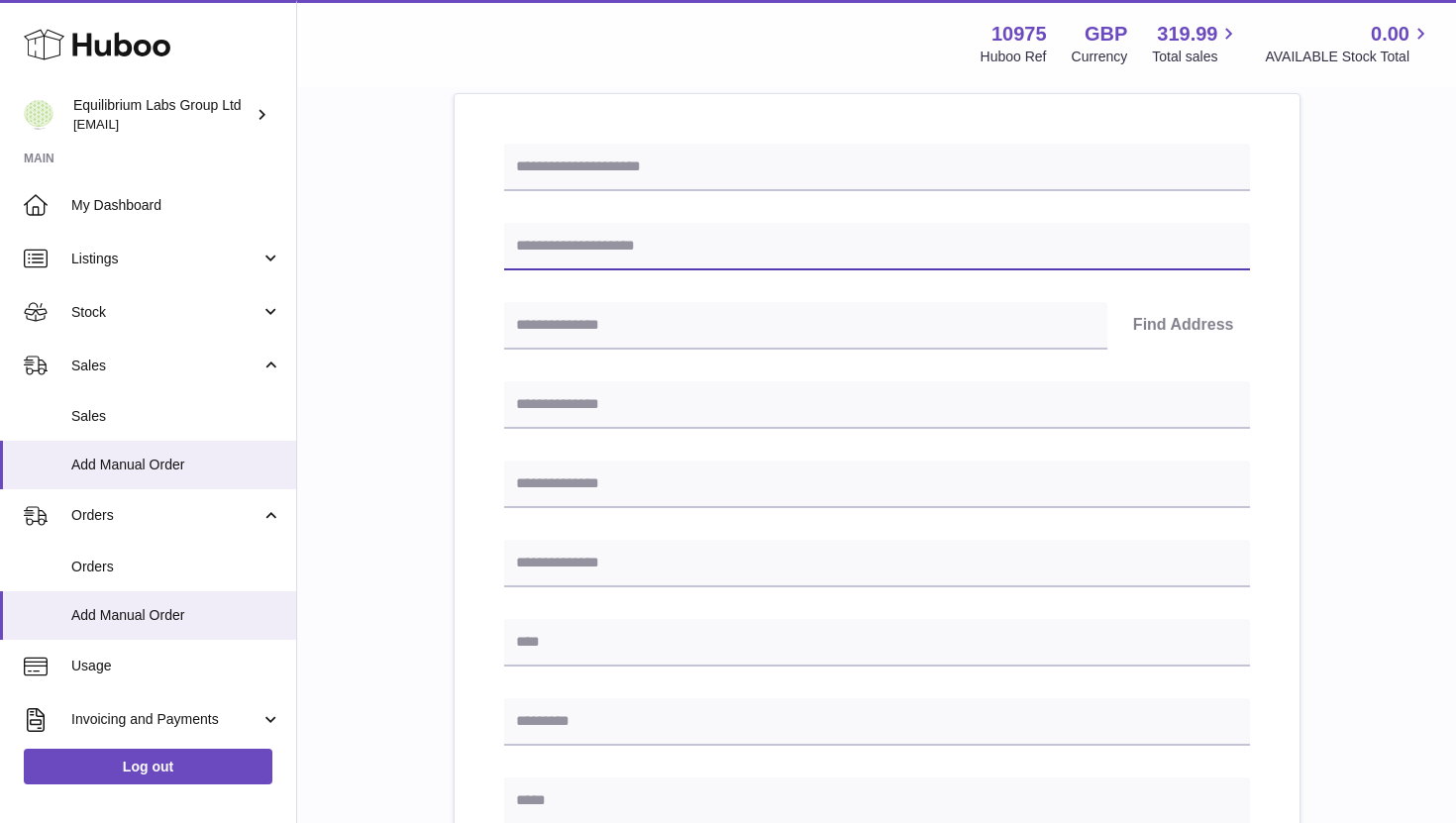 paste on "**********" 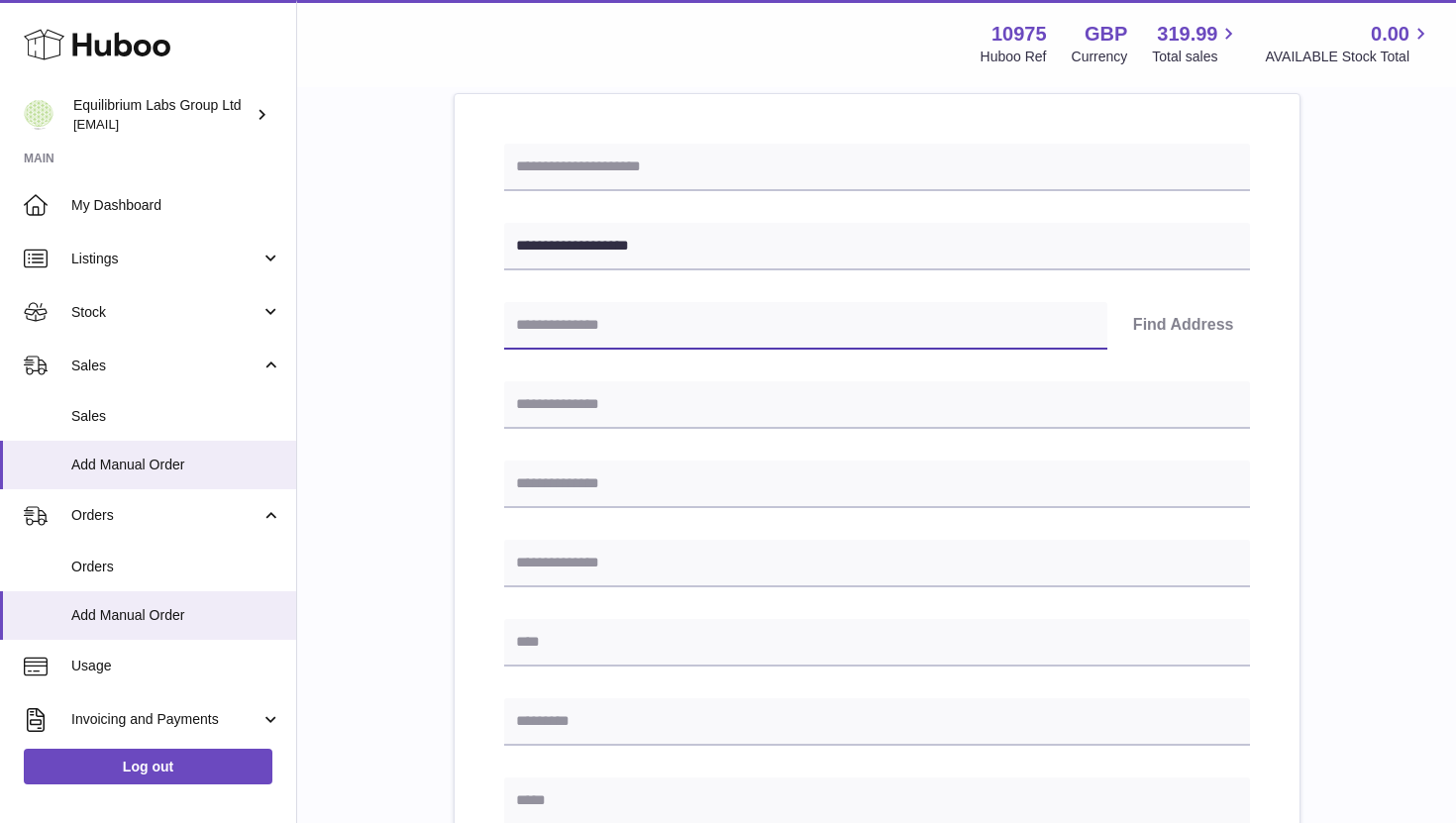 click at bounding box center (805, 326) 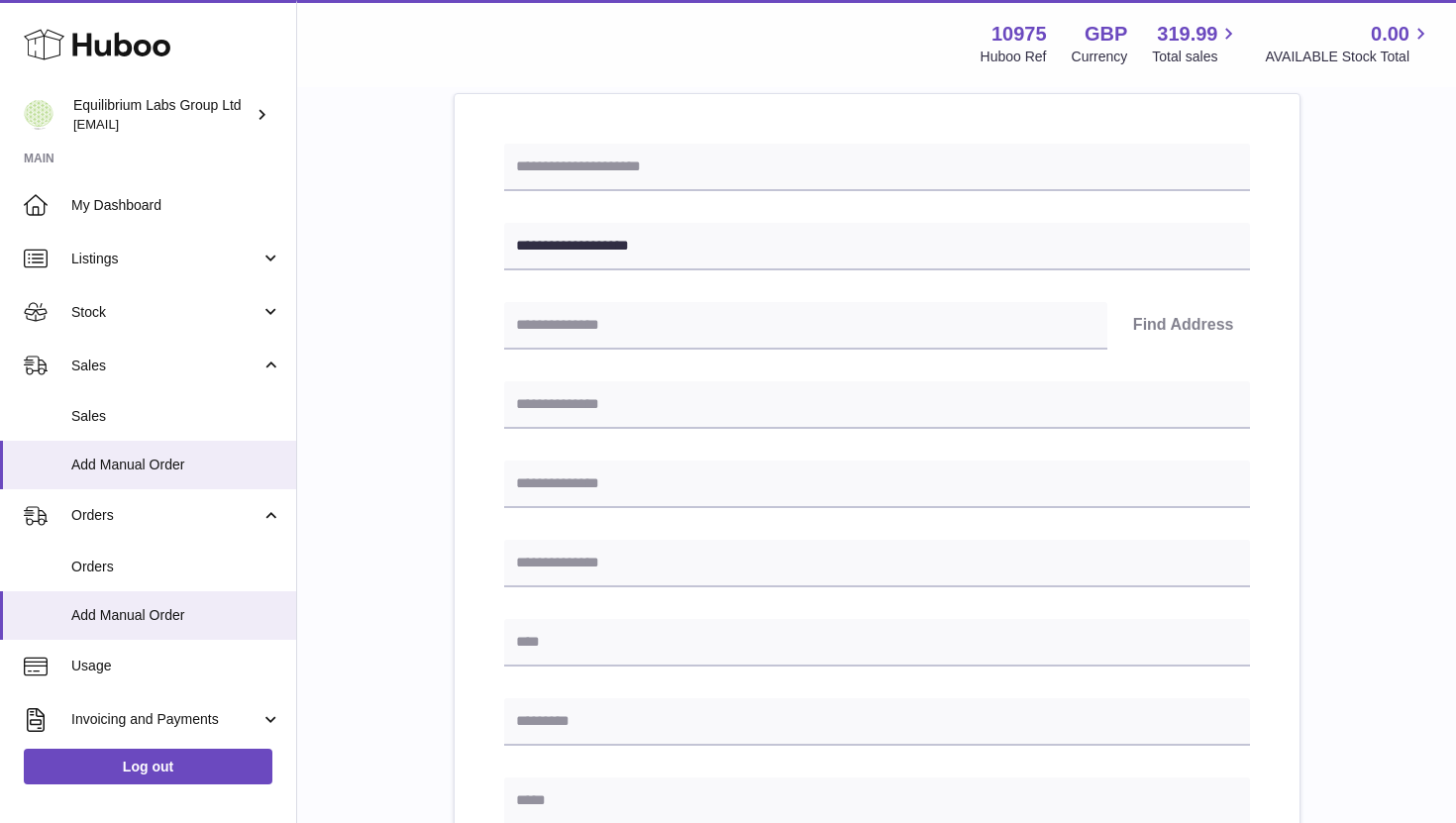 click on "**********" at bounding box center (877, 719) 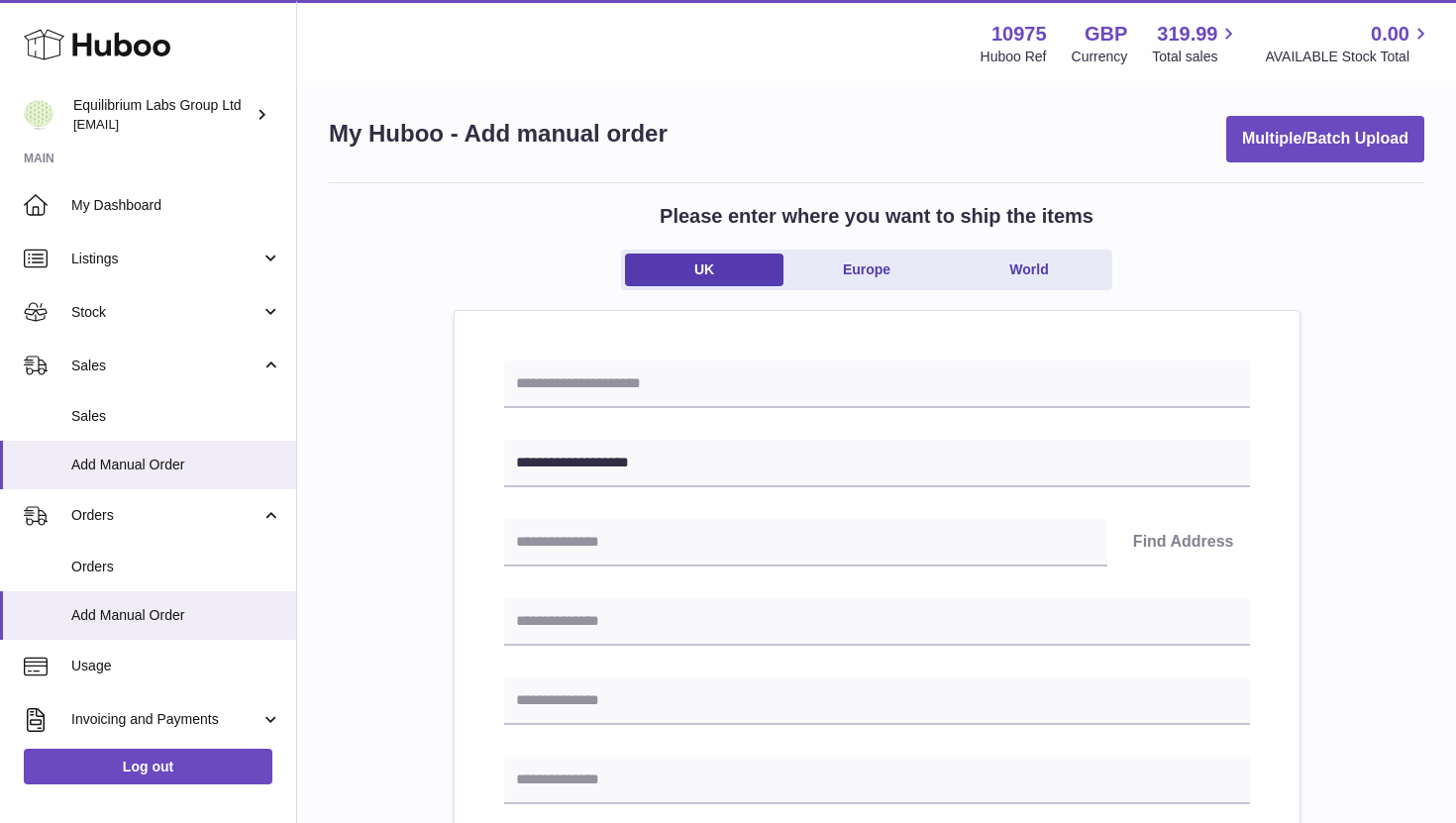 scroll, scrollTop: 0, scrollLeft: 0, axis: both 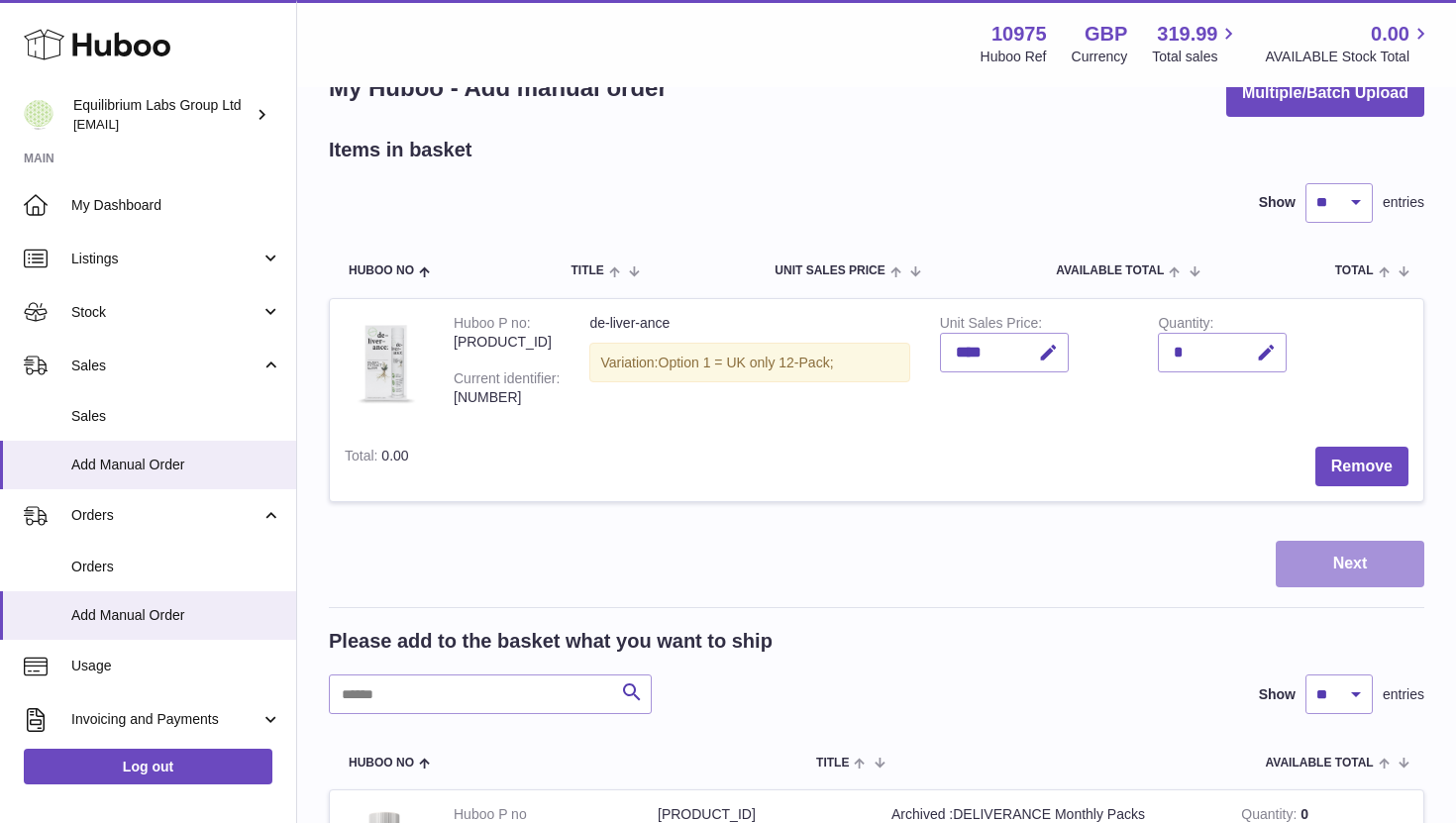 click on "Next" at bounding box center [1350, 564] 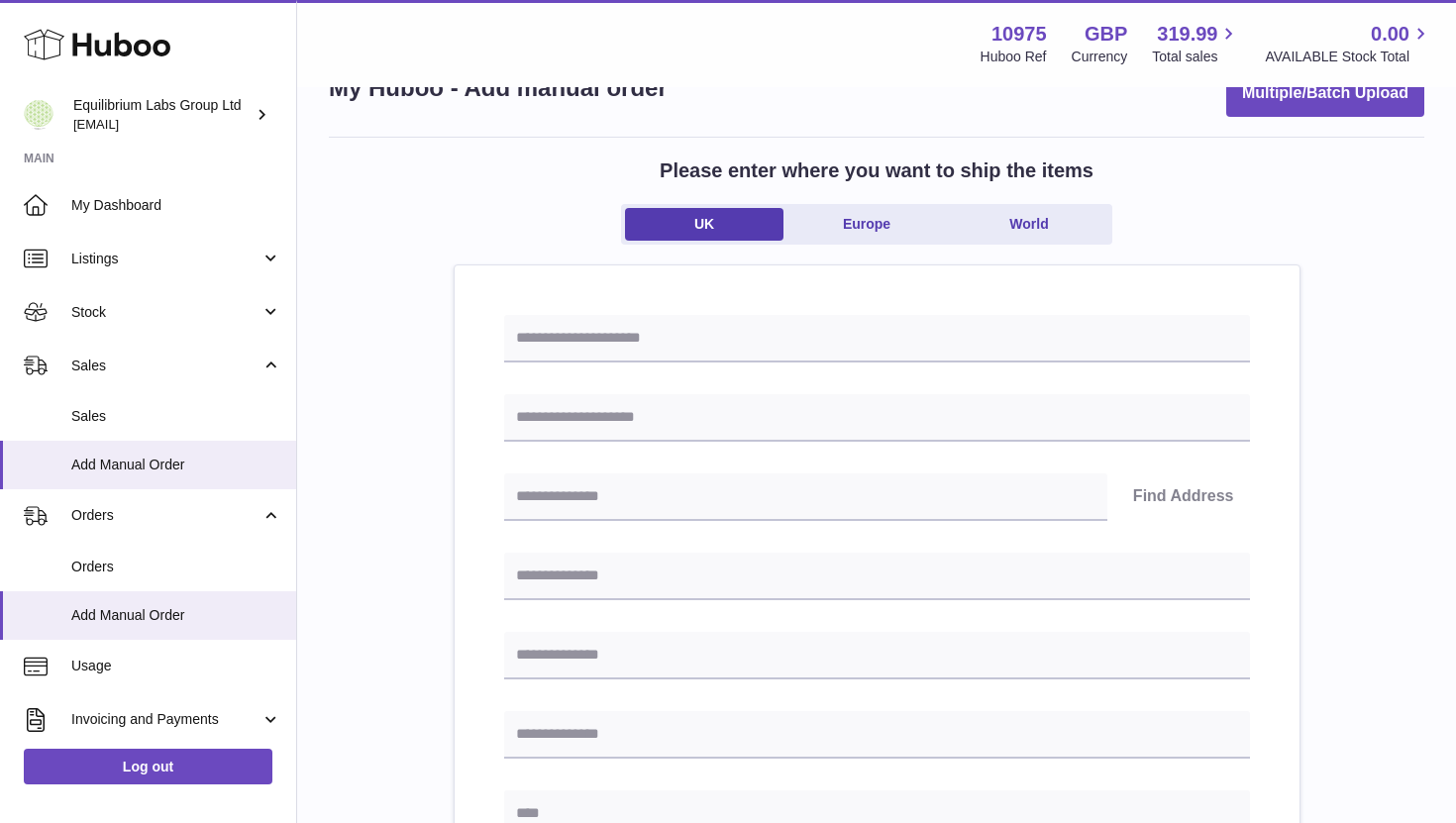 scroll, scrollTop: 0, scrollLeft: 0, axis: both 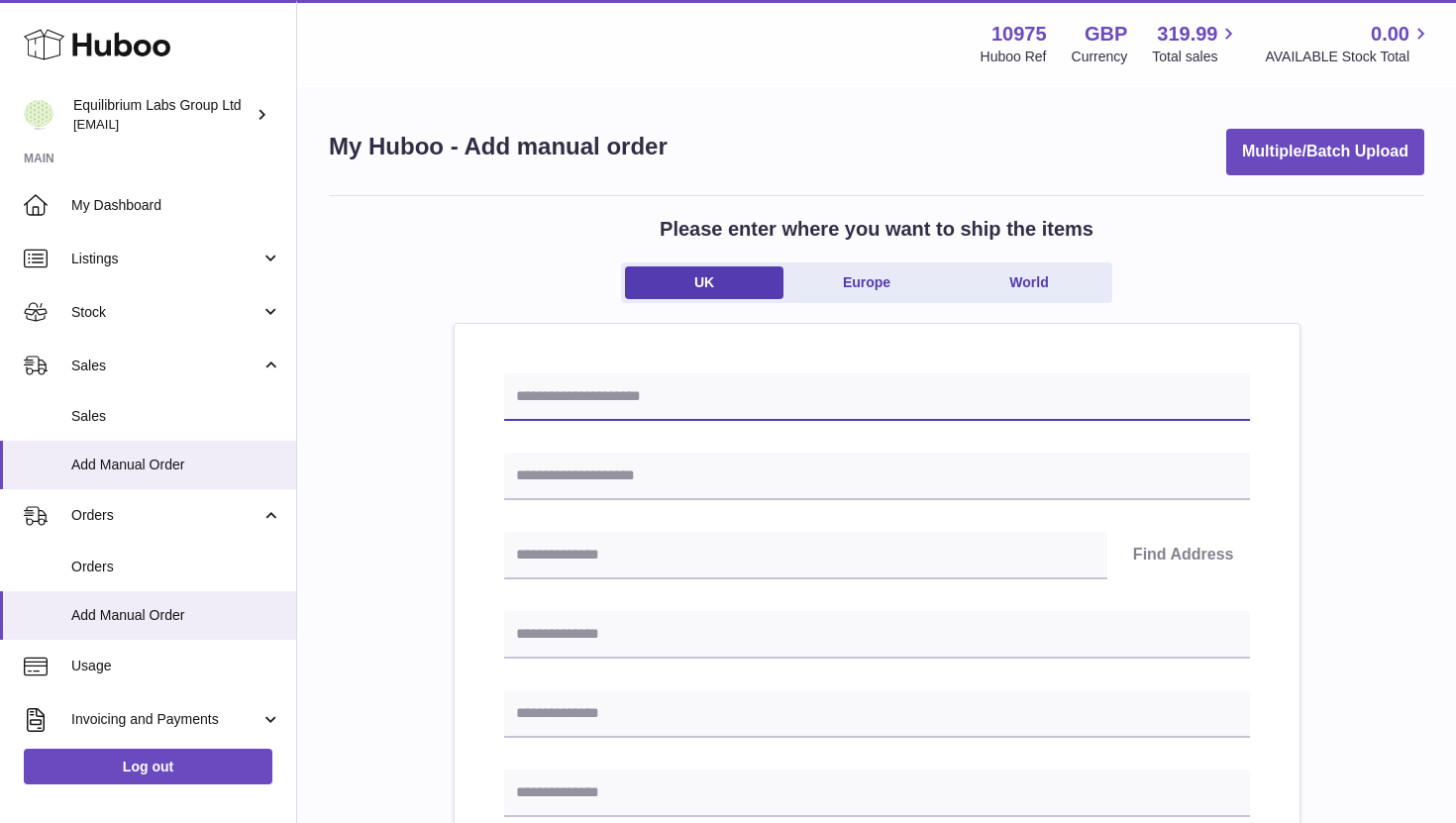 click at bounding box center [877, 397] 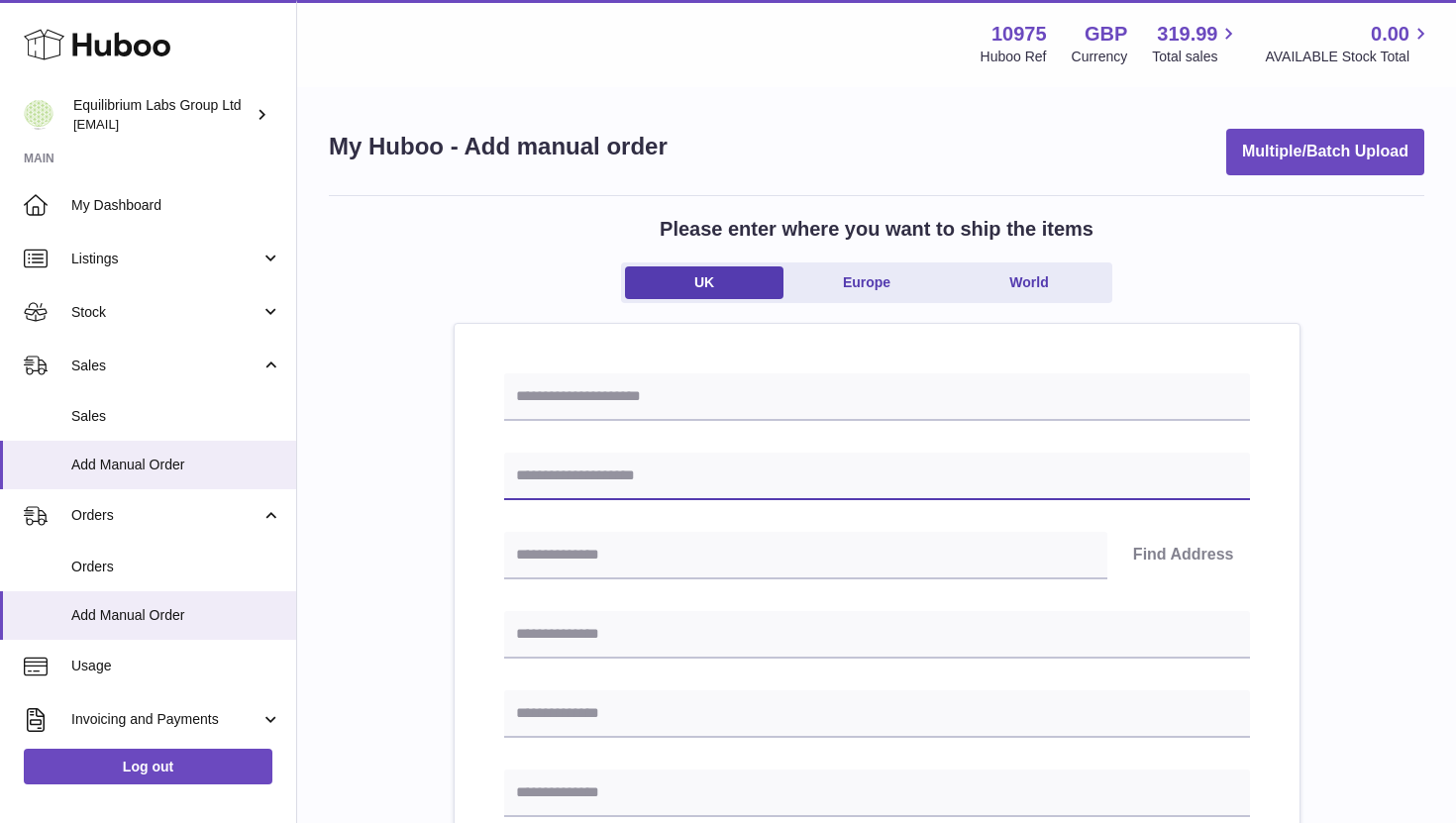 click at bounding box center (877, 476) 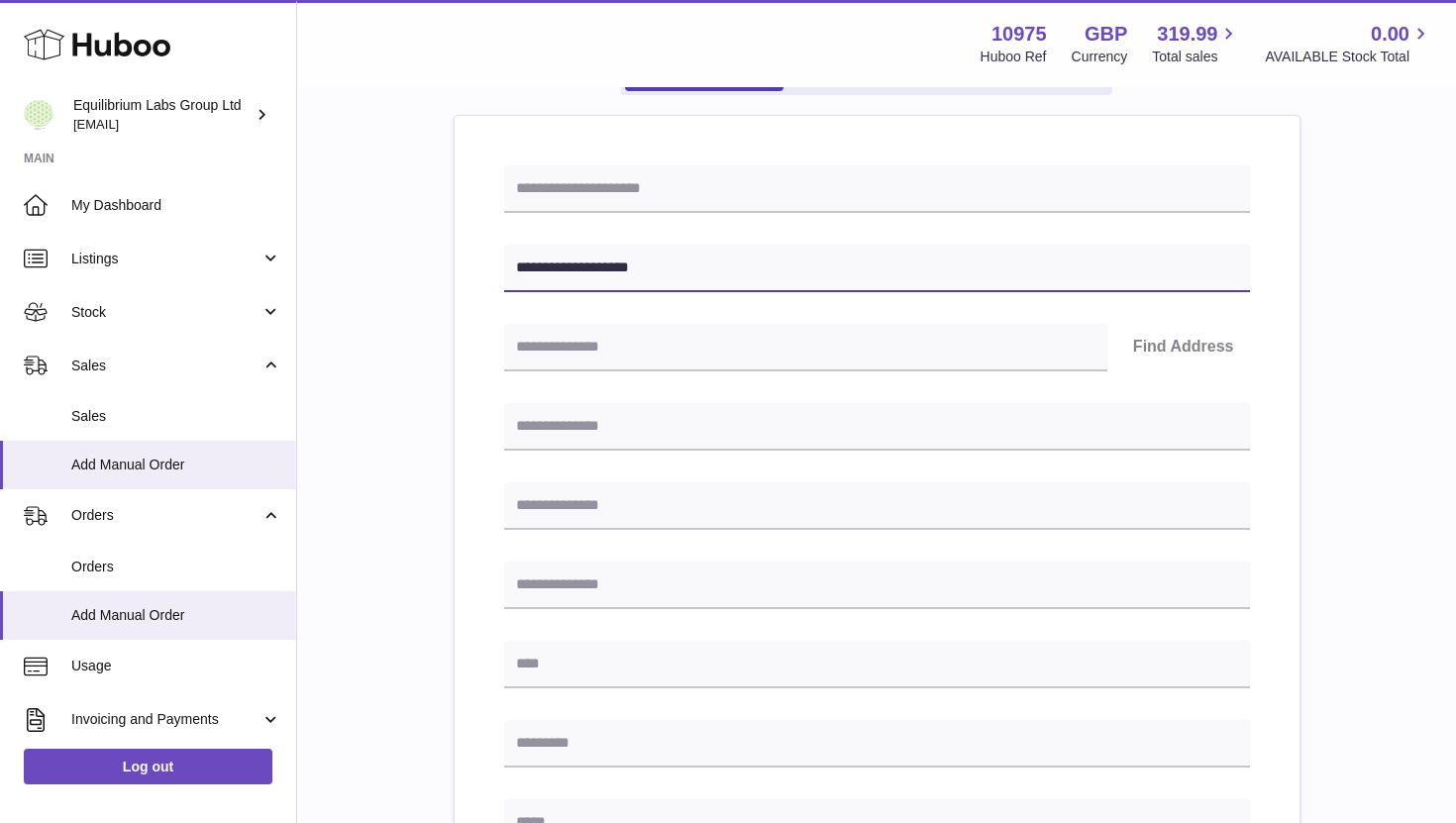scroll, scrollTop: 231, scrollLeft: 0, axis: vertical 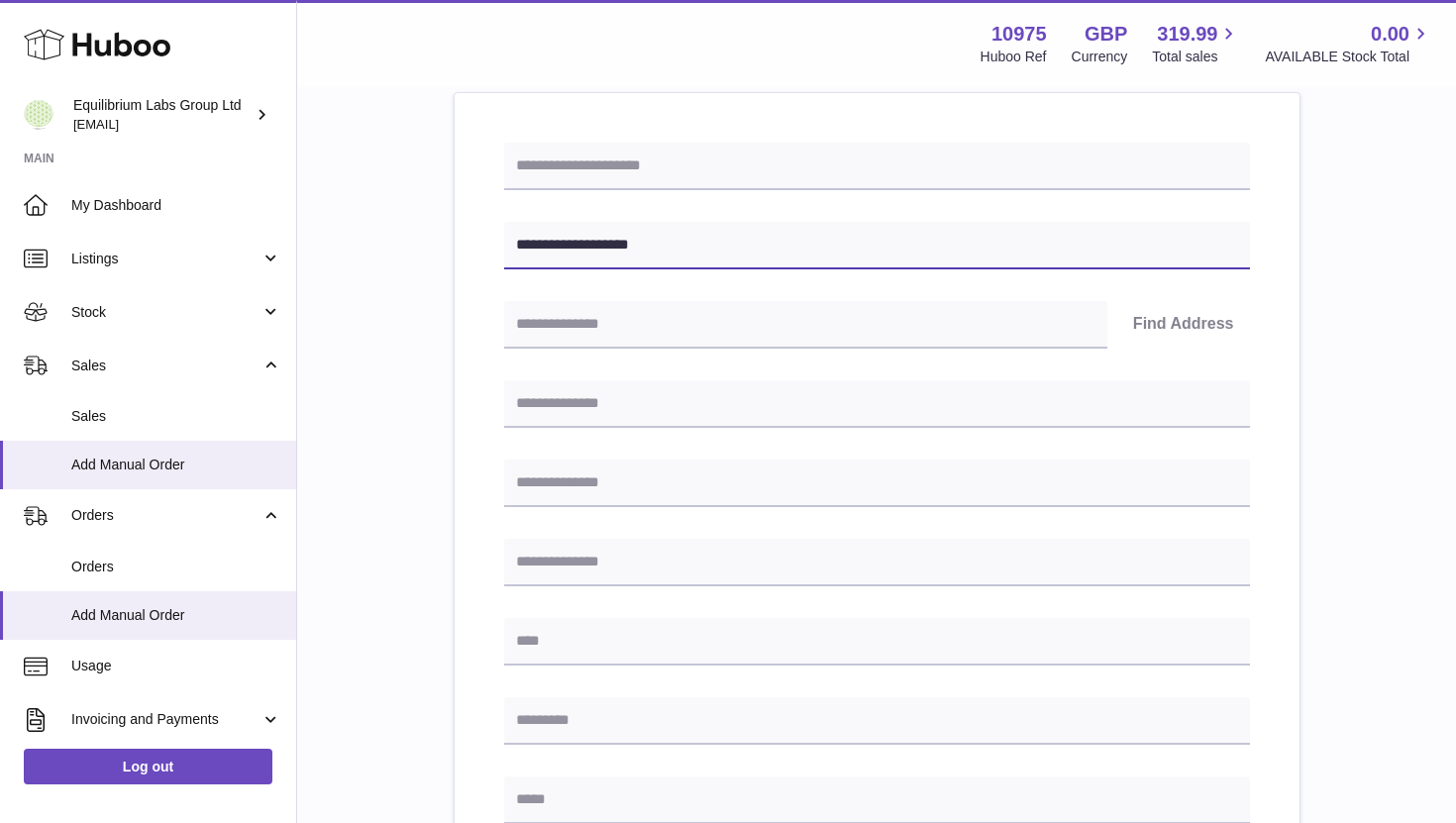 type on "**********" 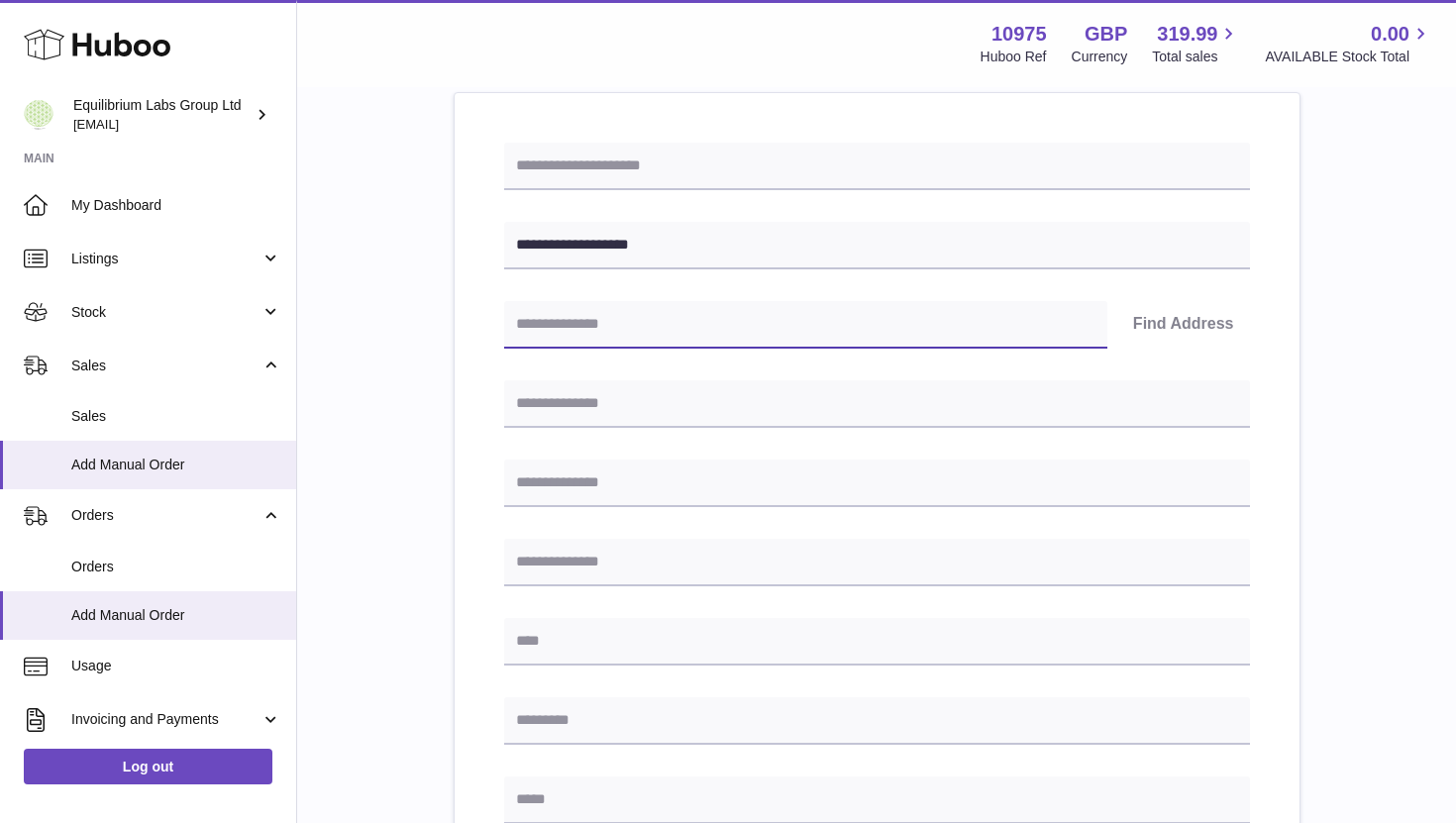 click at bounding box center (805, 325) 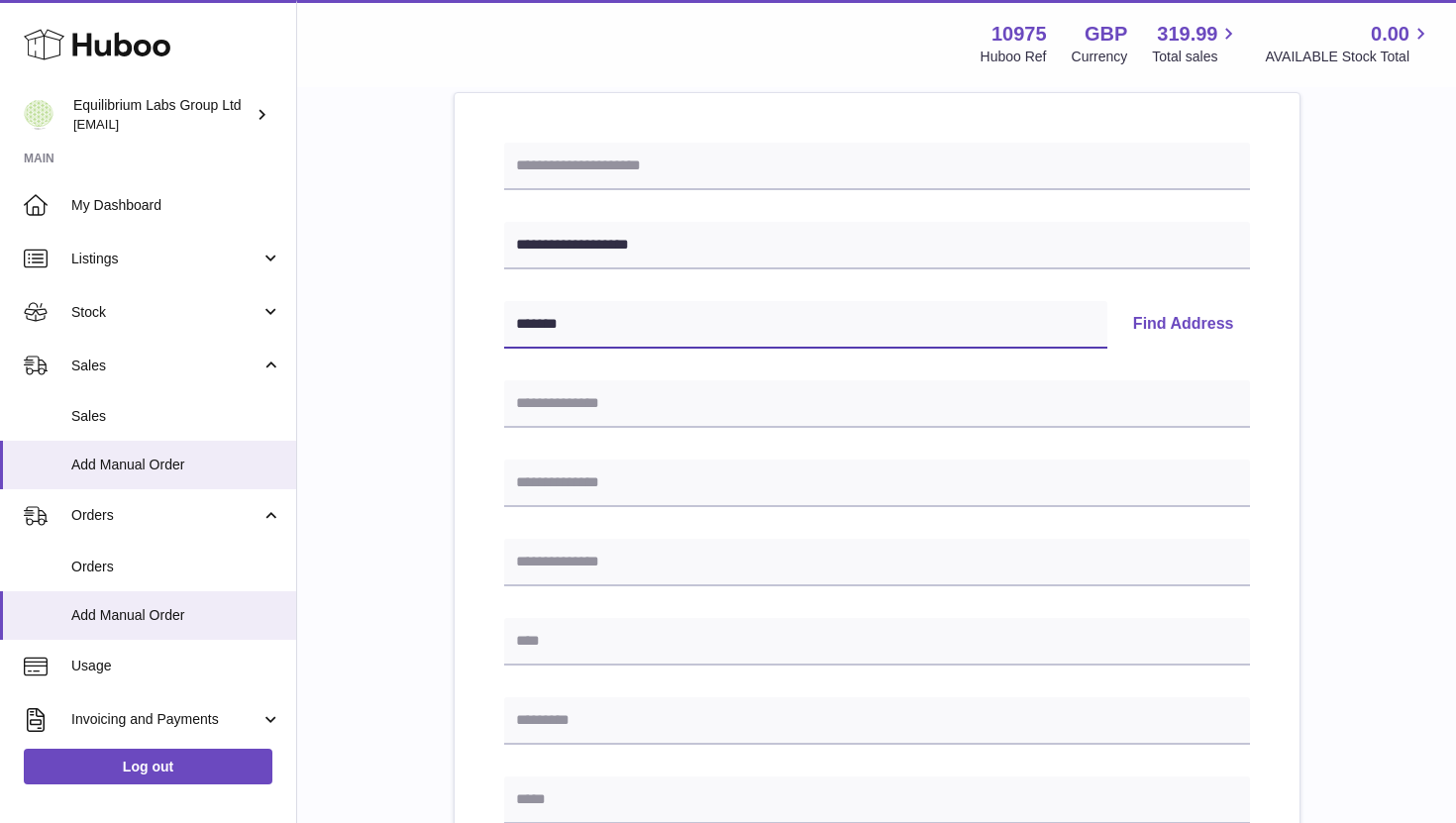 type on "*******" 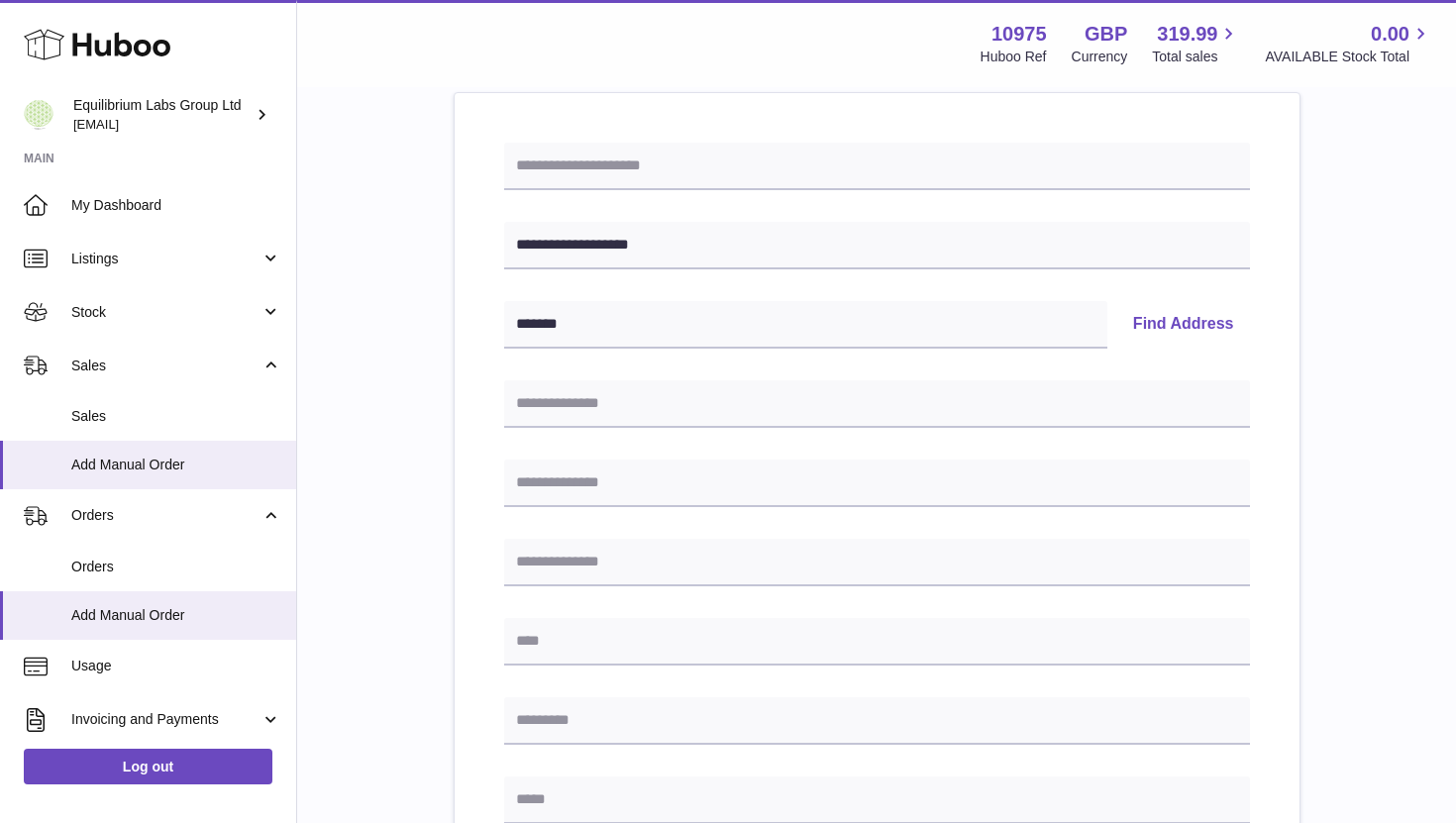 click on "Find Address" at bounding box center [1184, 325] 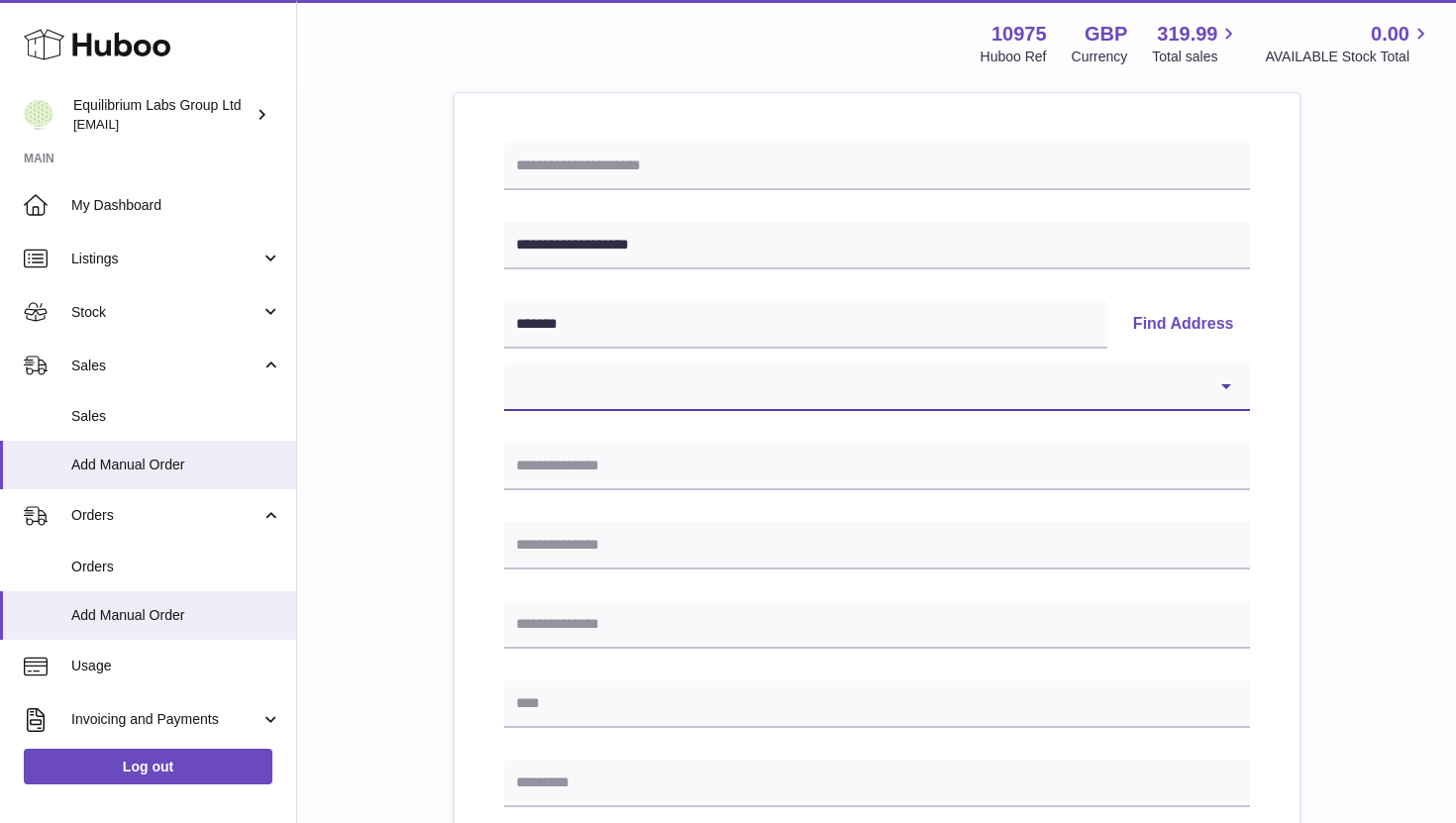 click on "**********" at bounding box center [877, 387] 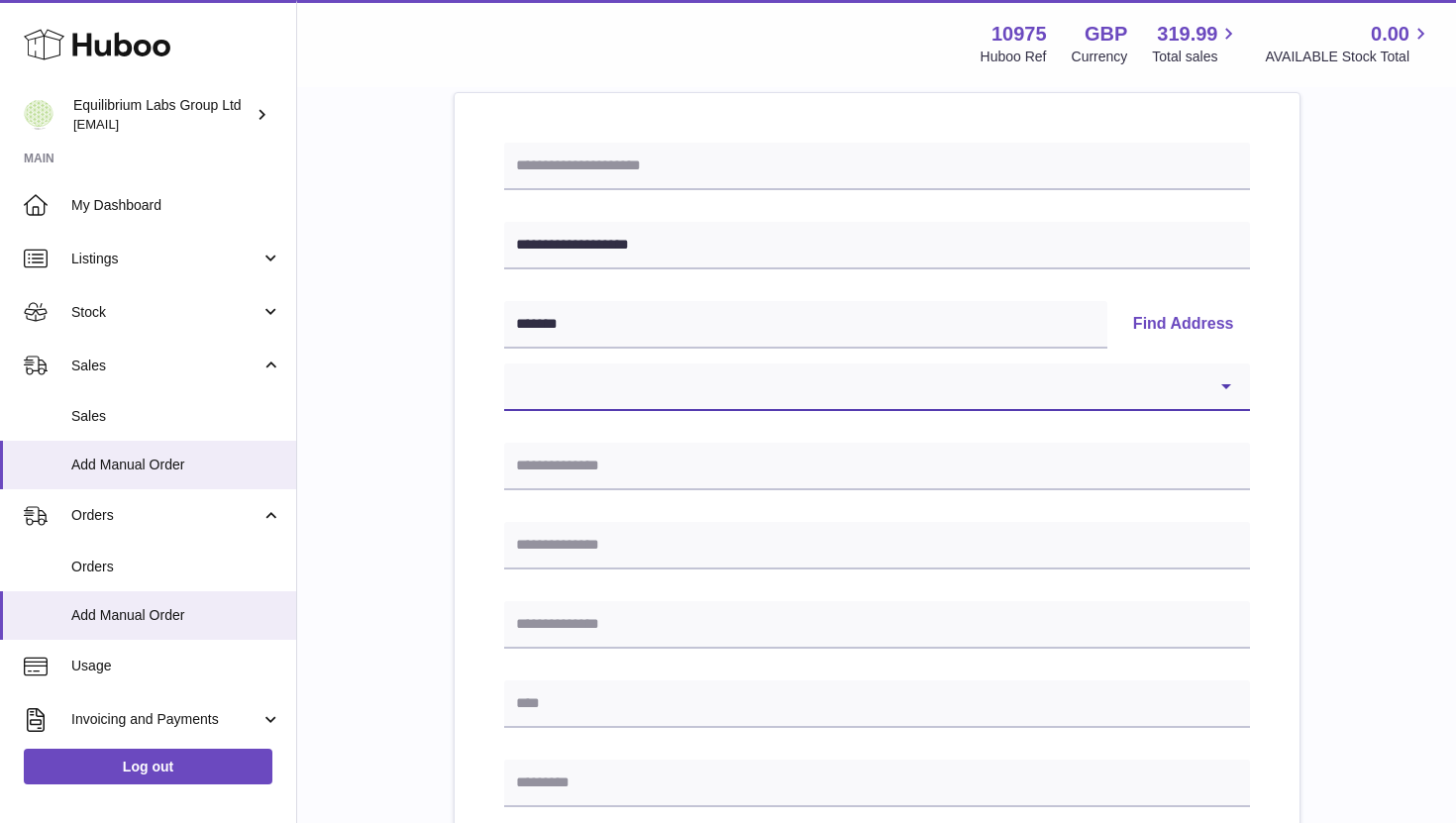 select on "**" 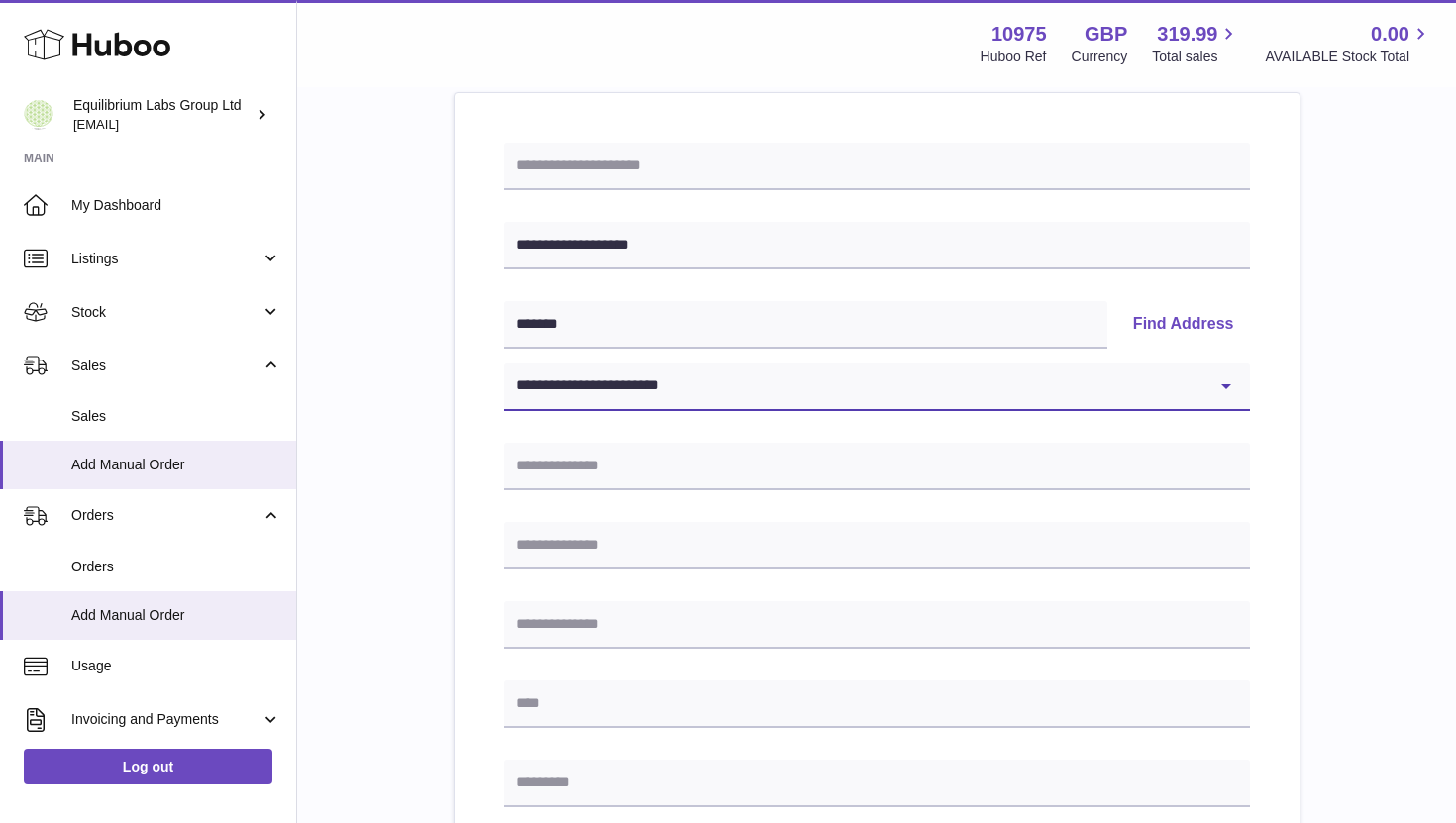 type on "**********" 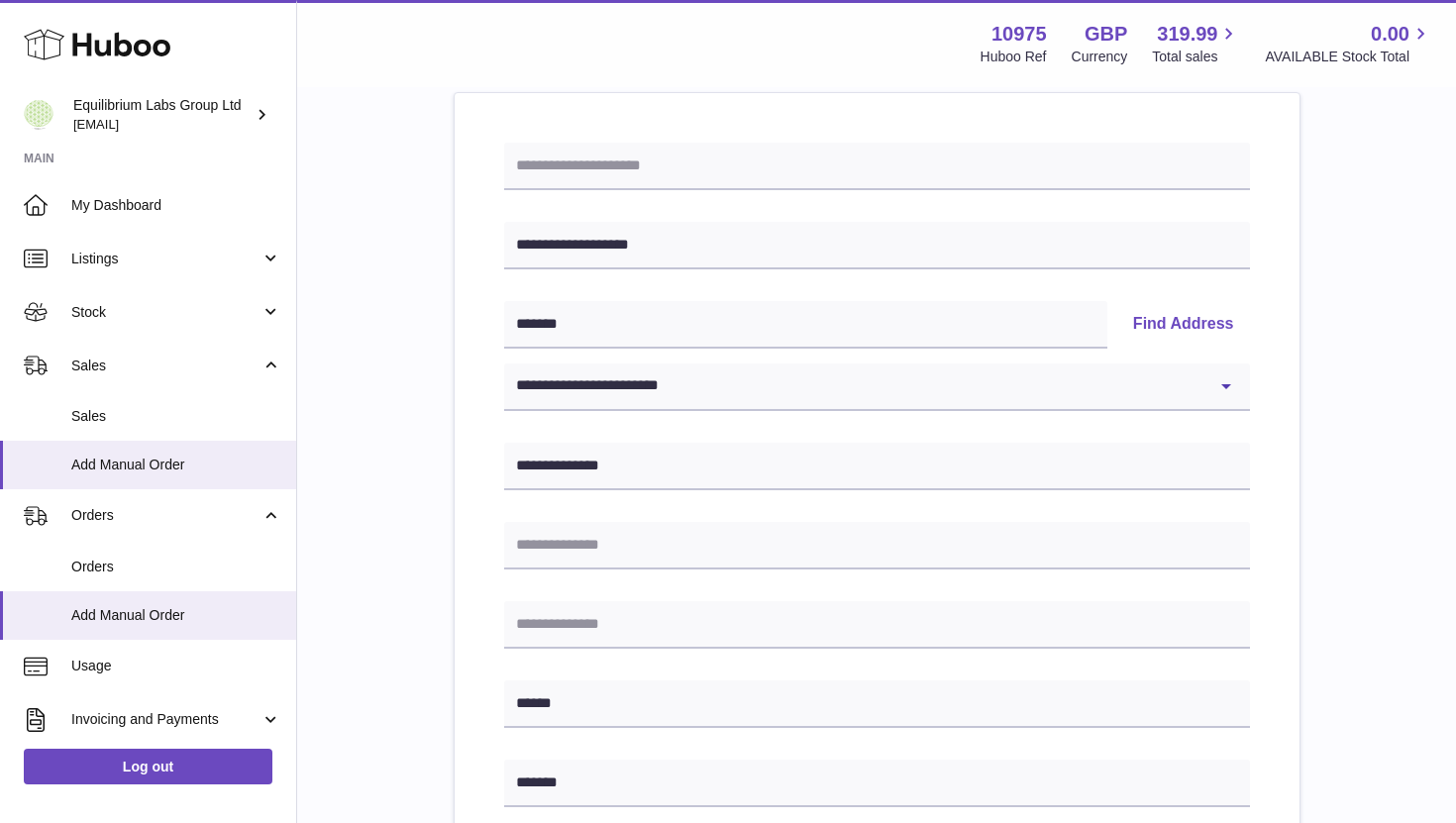 click on "**********" at bounding box center [877, 749] 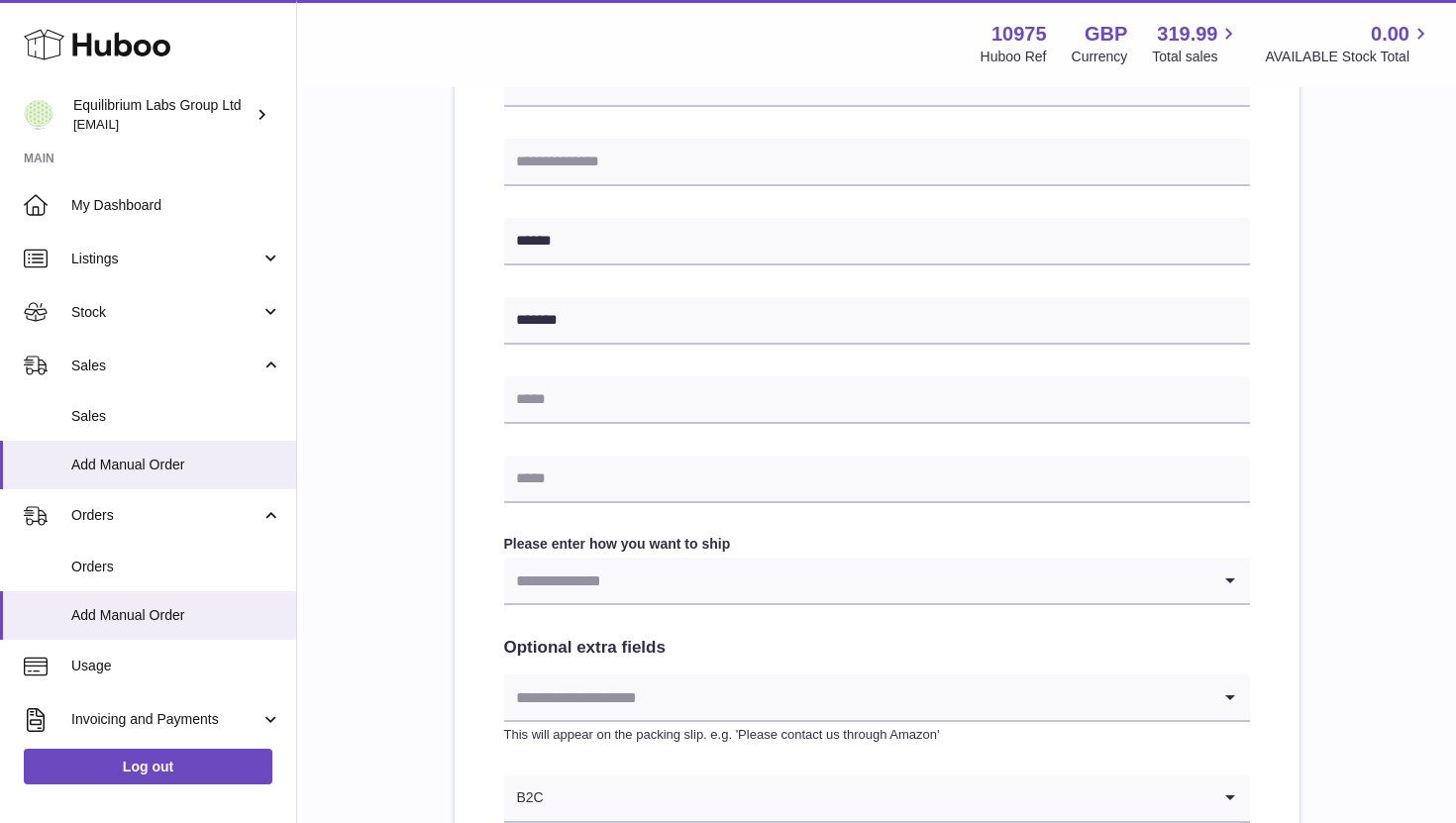 scroll, scrollTop: 789, scrollLeft: 0, axis: vertical 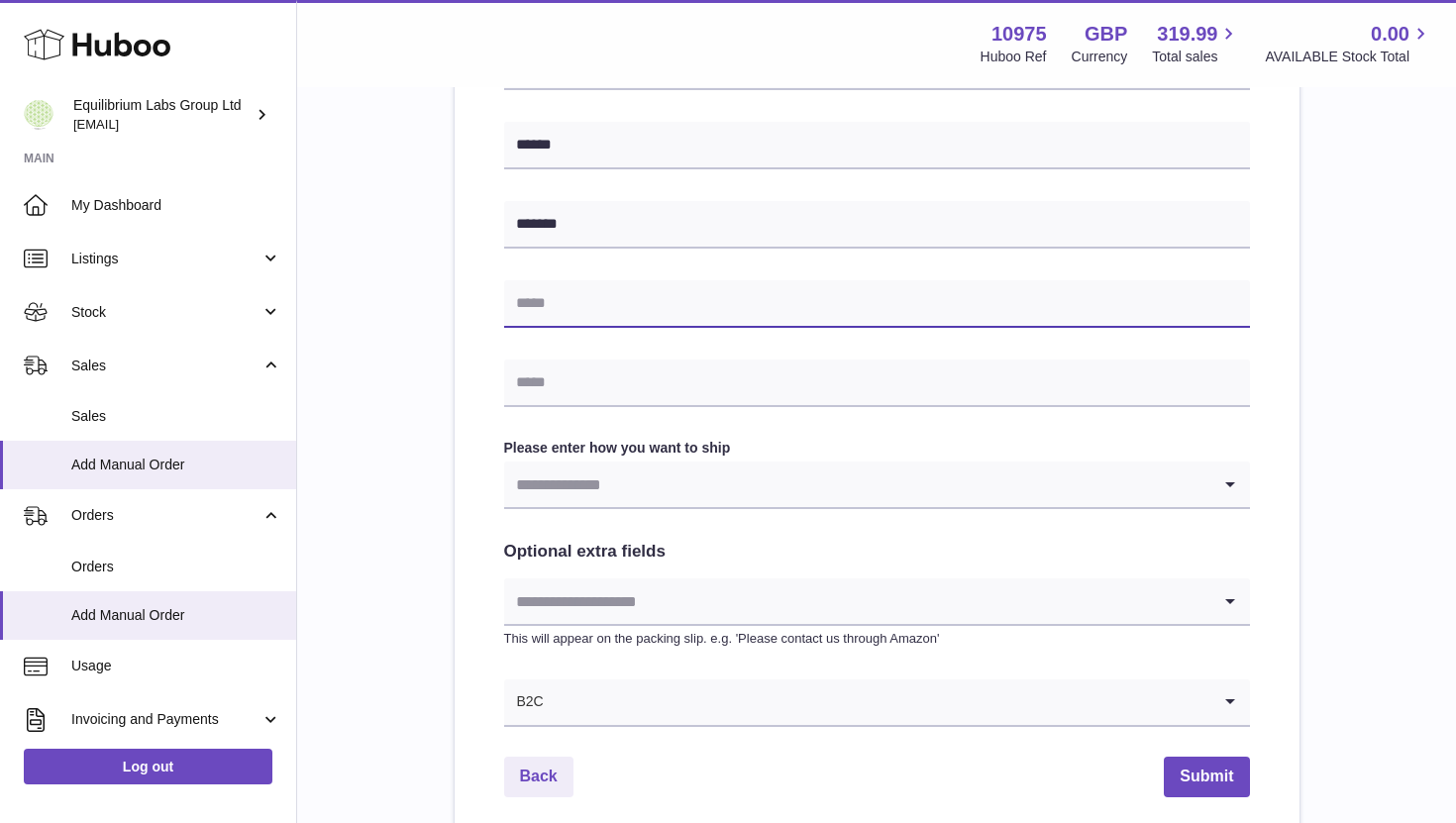 click at bounding box center (877, 304) 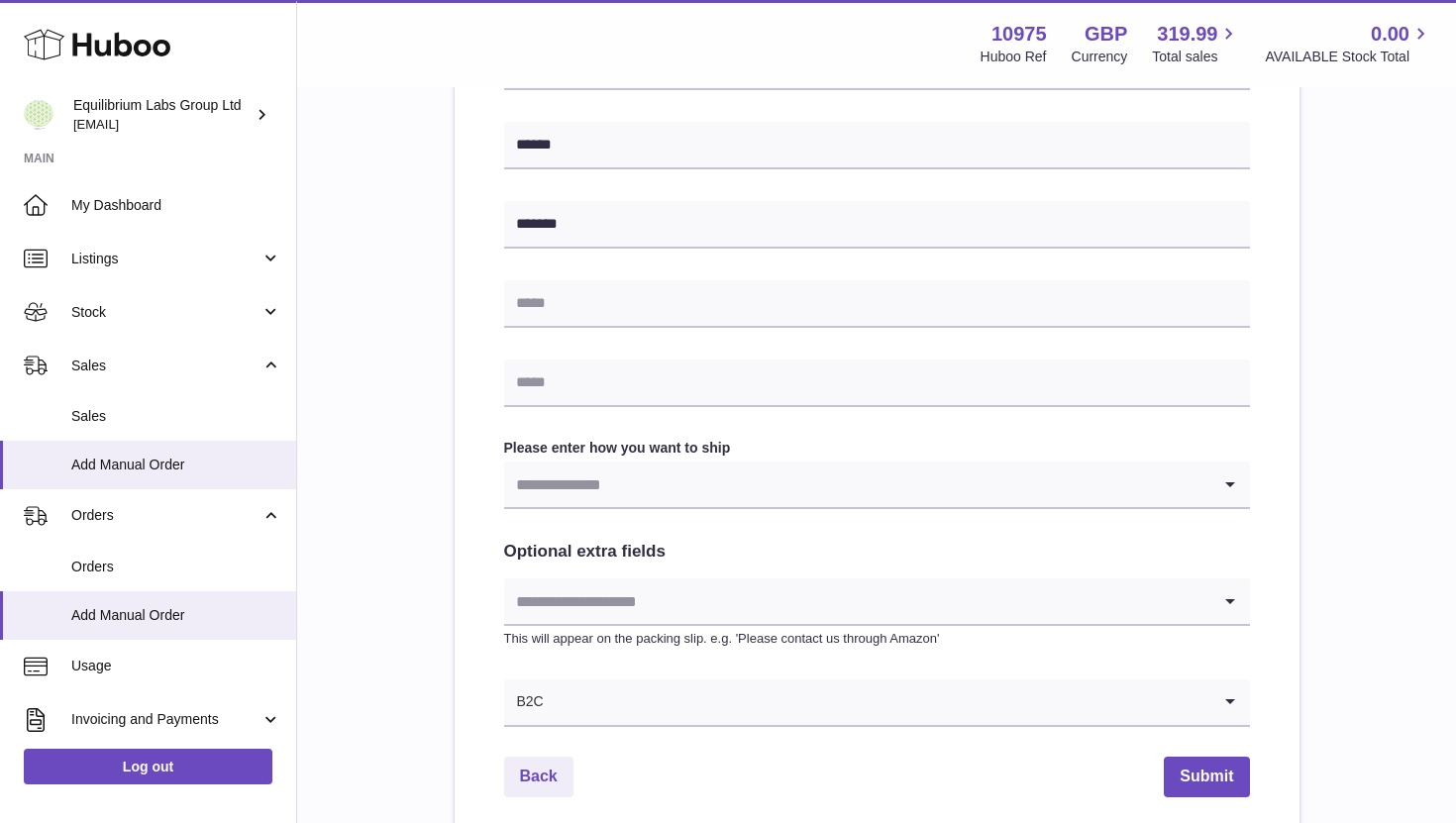 click on "**********" at bounding box center (877, 190) 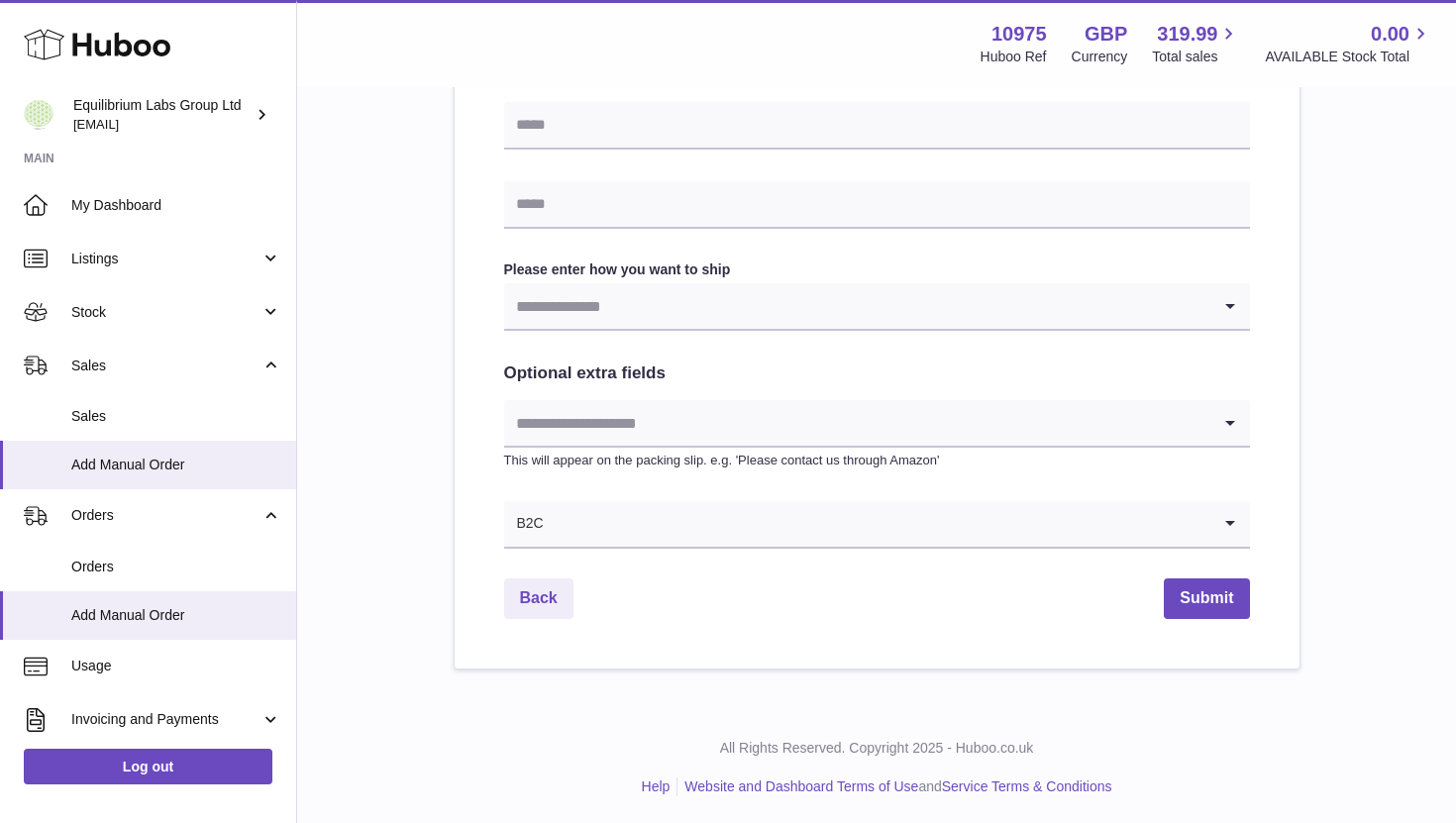 scroll, scrollTop: 970, scrollLeft: 0, axis: vertical 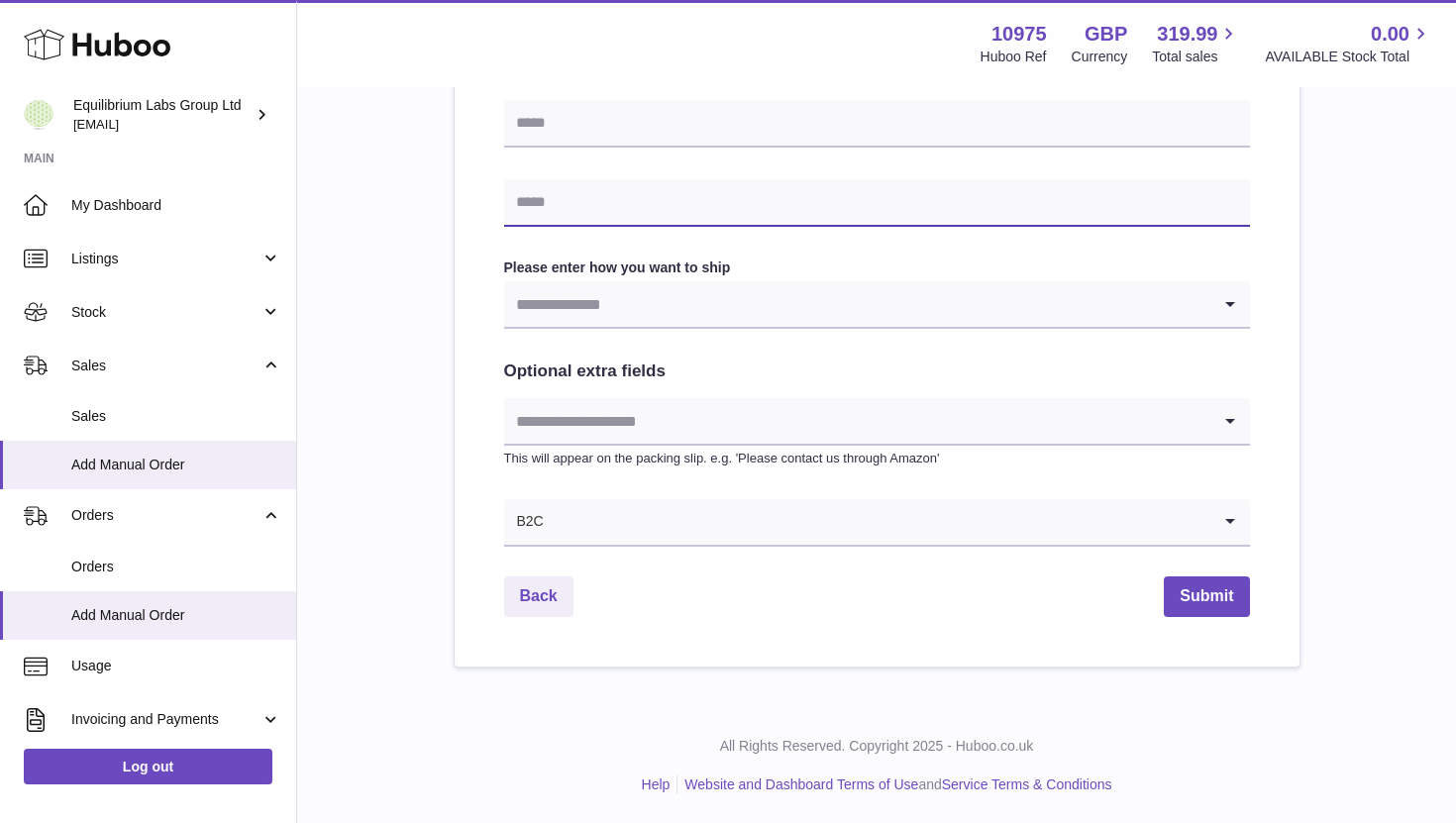 click at bounding box center (877, 203) 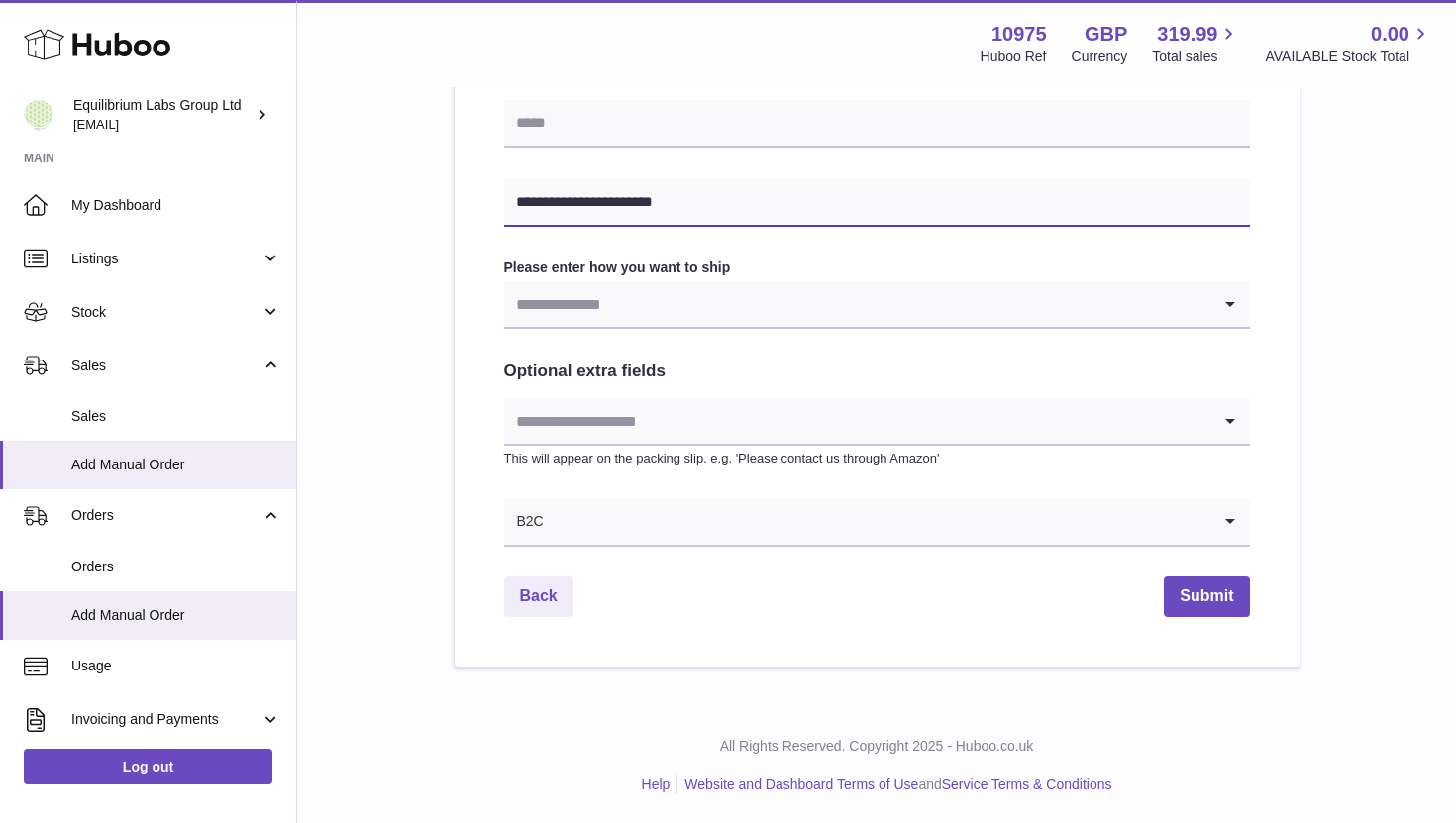 type on "**********" 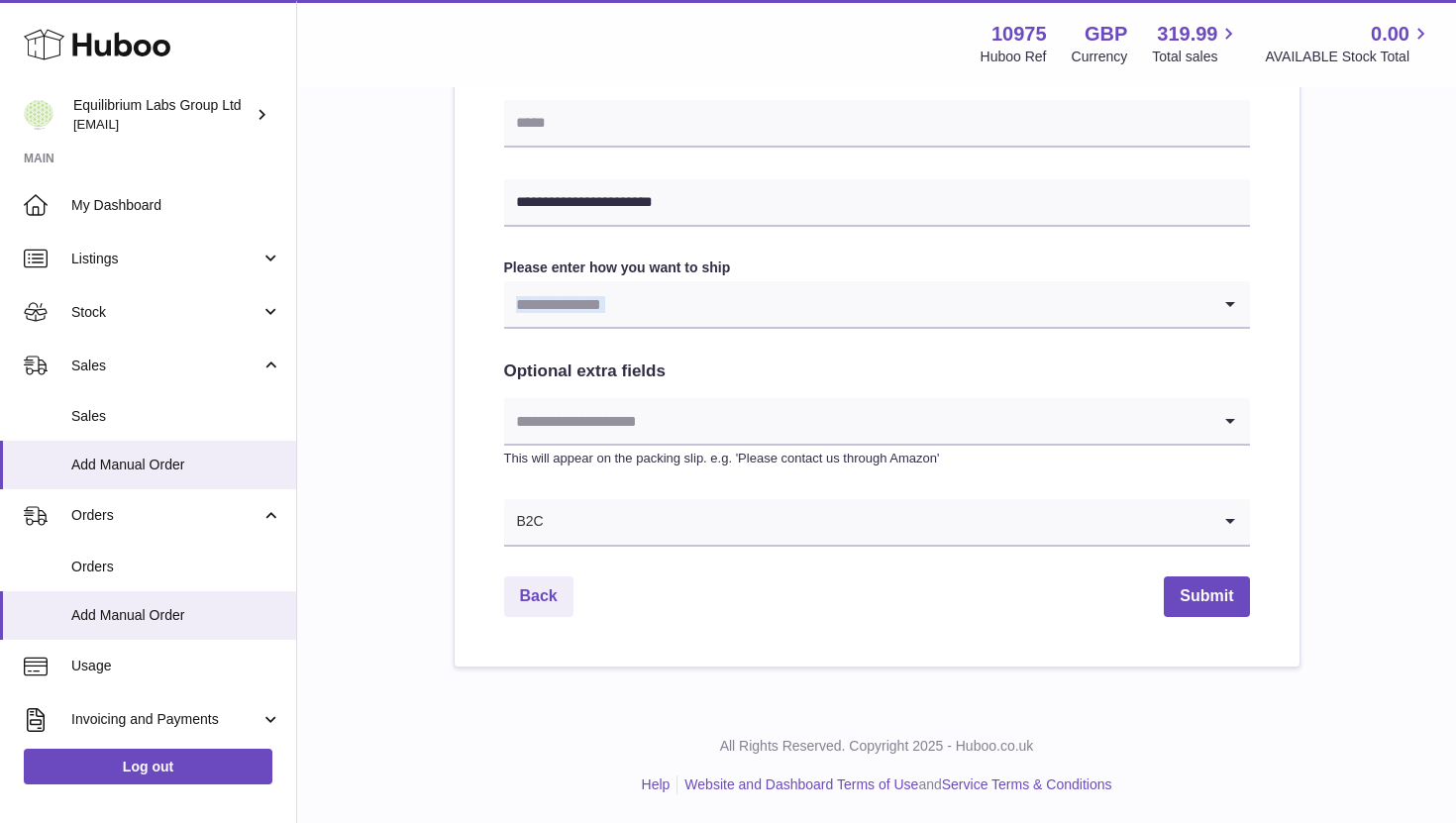 click on "**********" at bounding box center (877, -53) 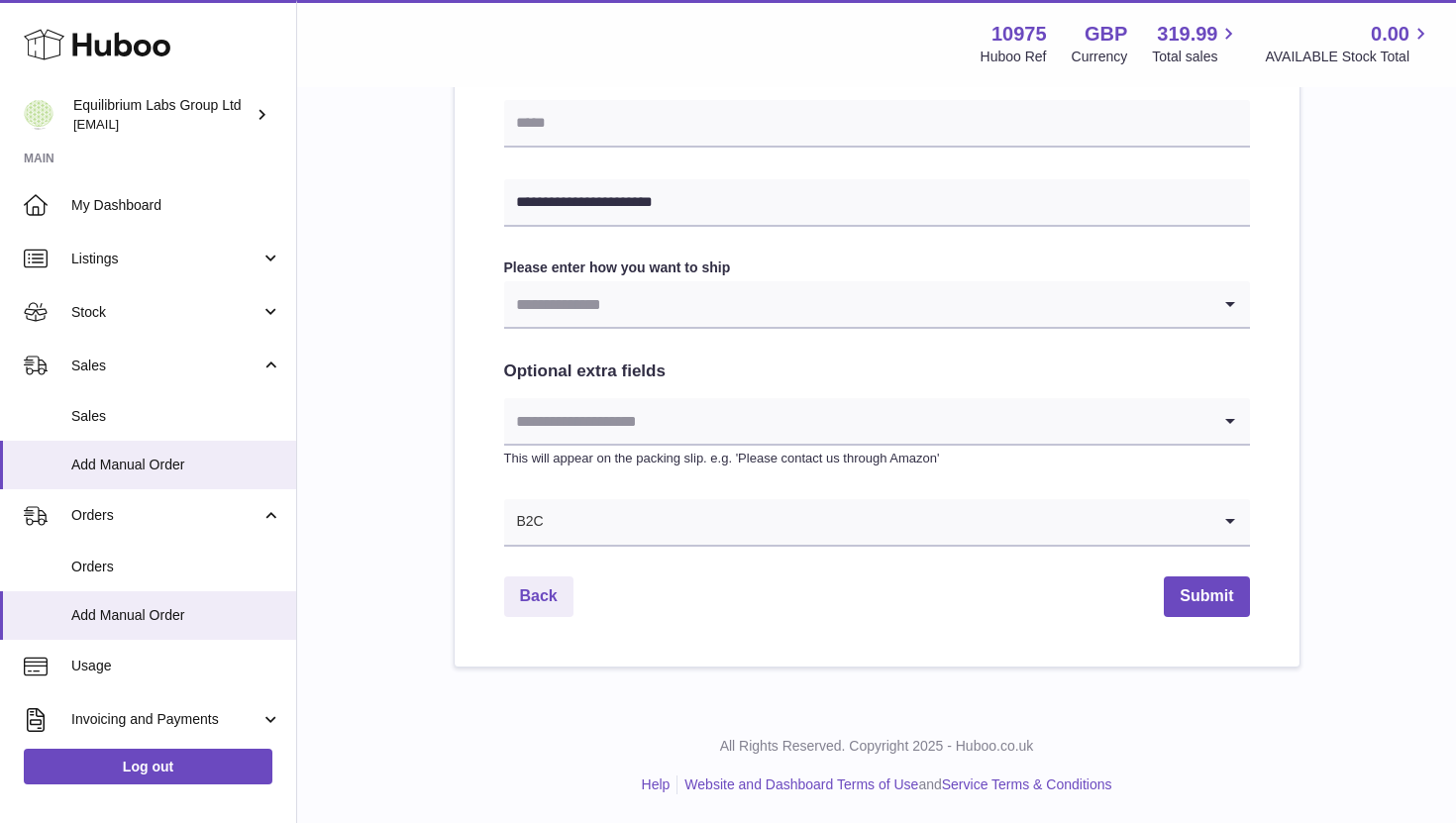 click at bounding box center [857, 304] 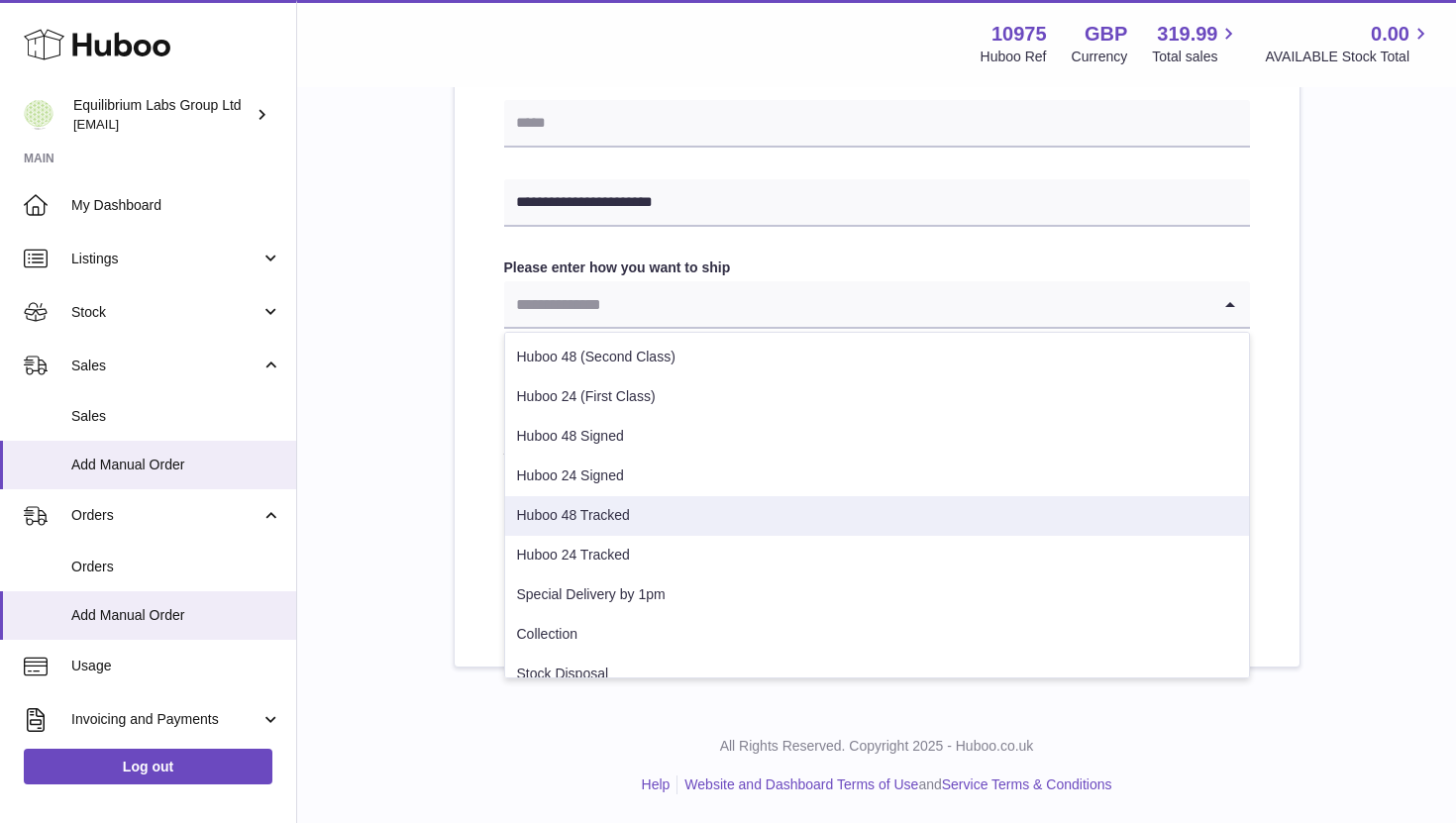 click on "Huboo 48 Tracked" at bounding box center (877, 516) 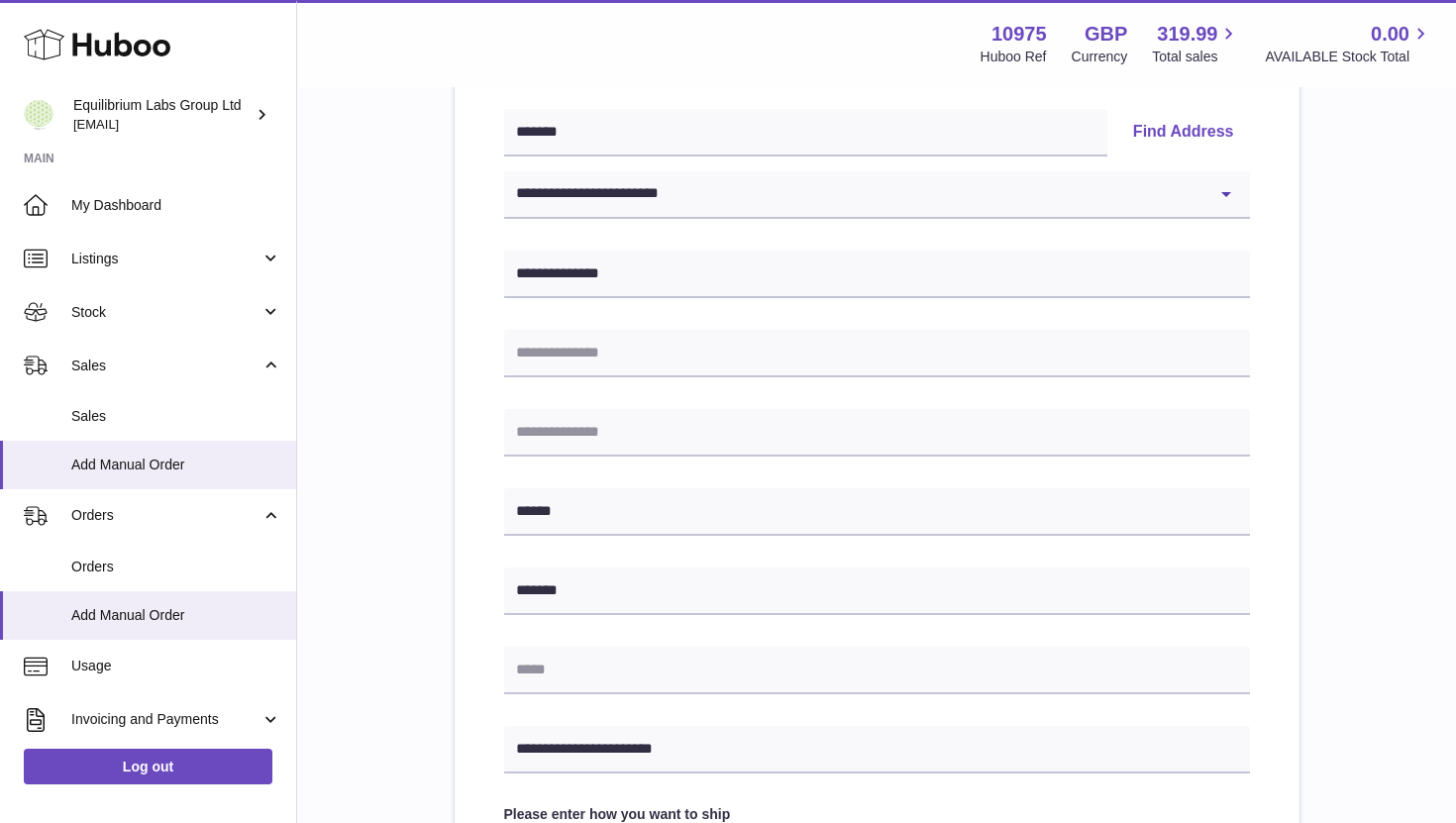 scroll, scrollTop: 970, scrollLeft: 0, axis: vertical 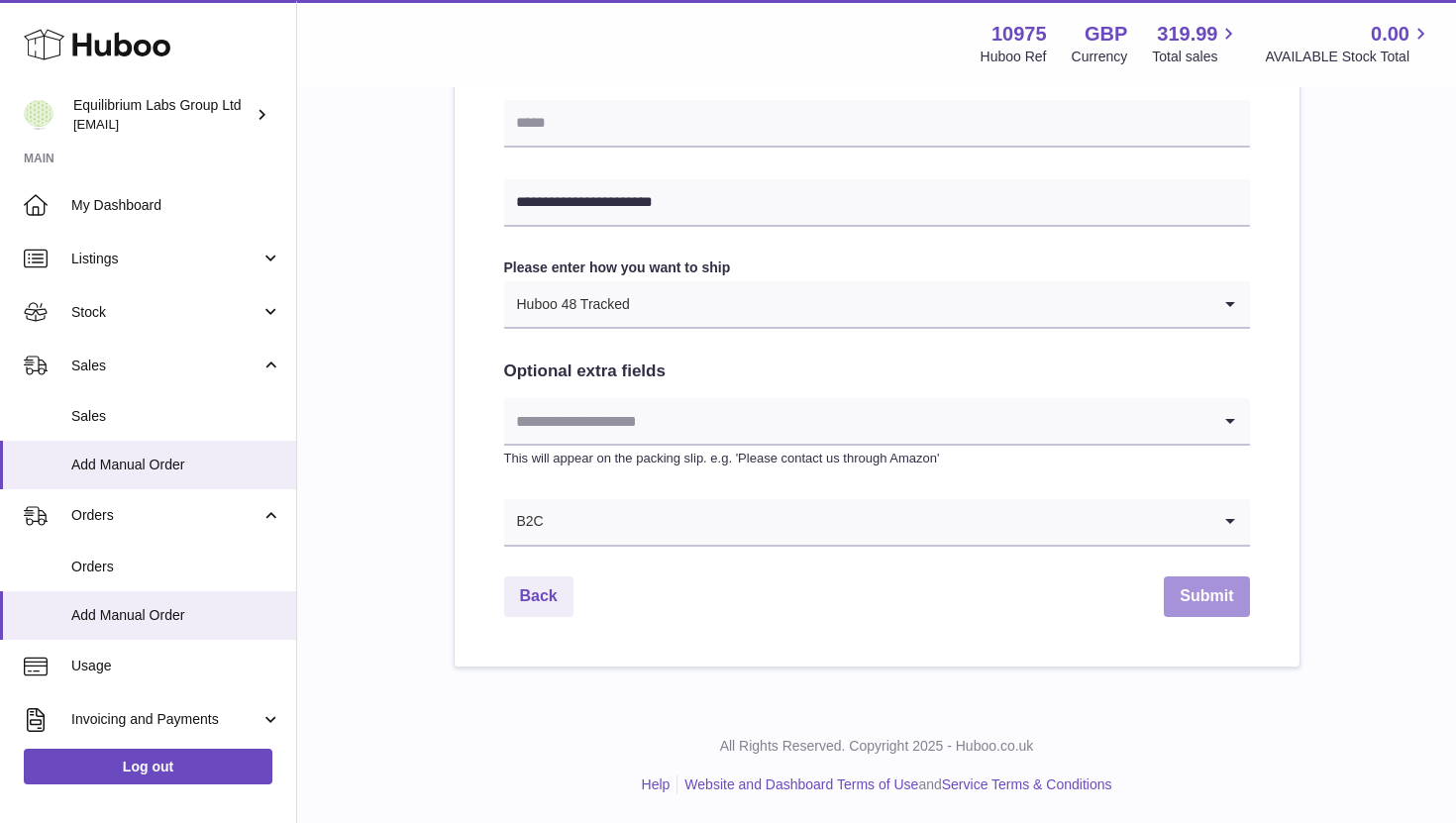 click on "Submit" at bounding box center [1206, 596] 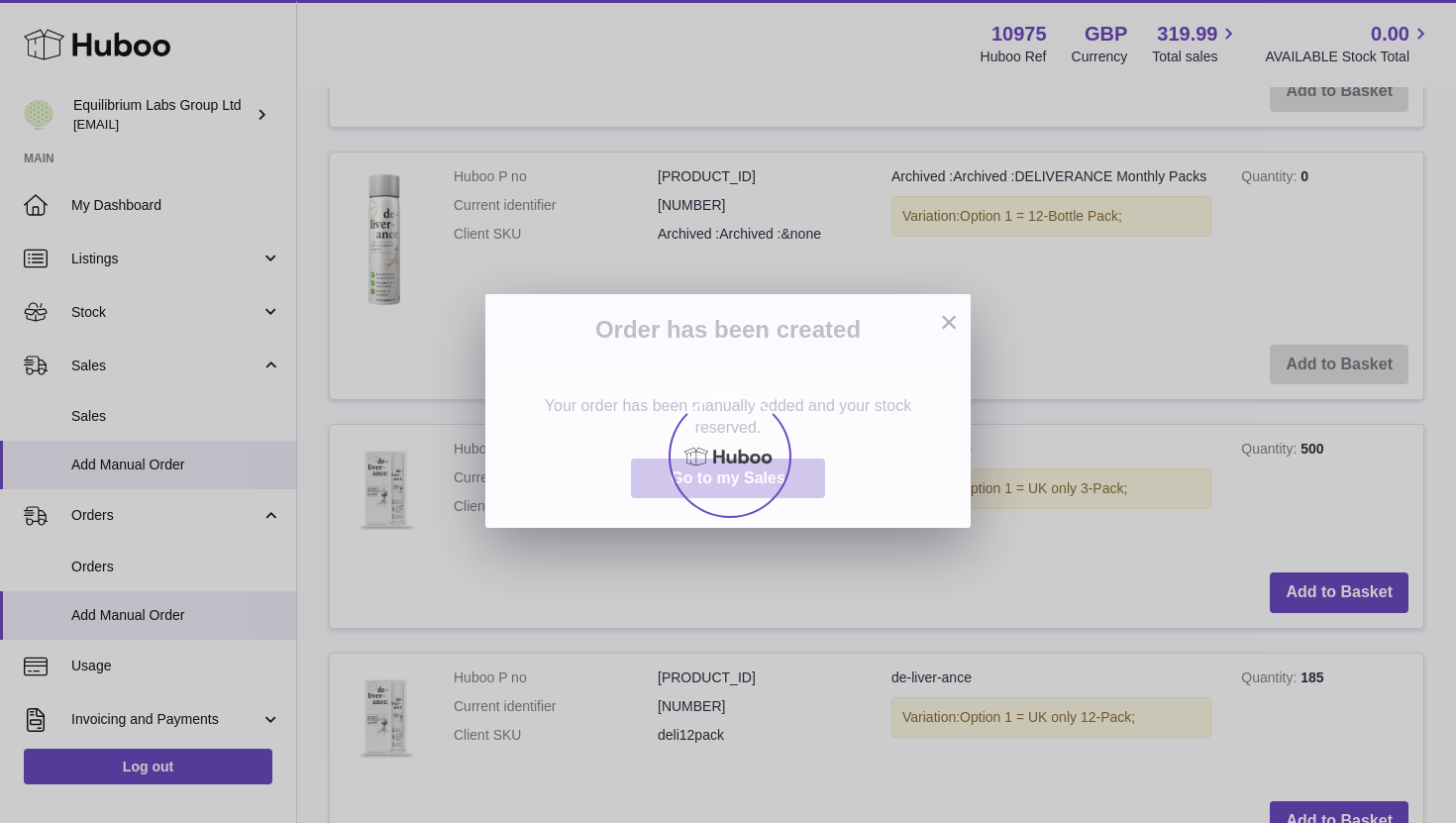 scroll, scrollTop: 0, scrollLeft: 0, axis: both 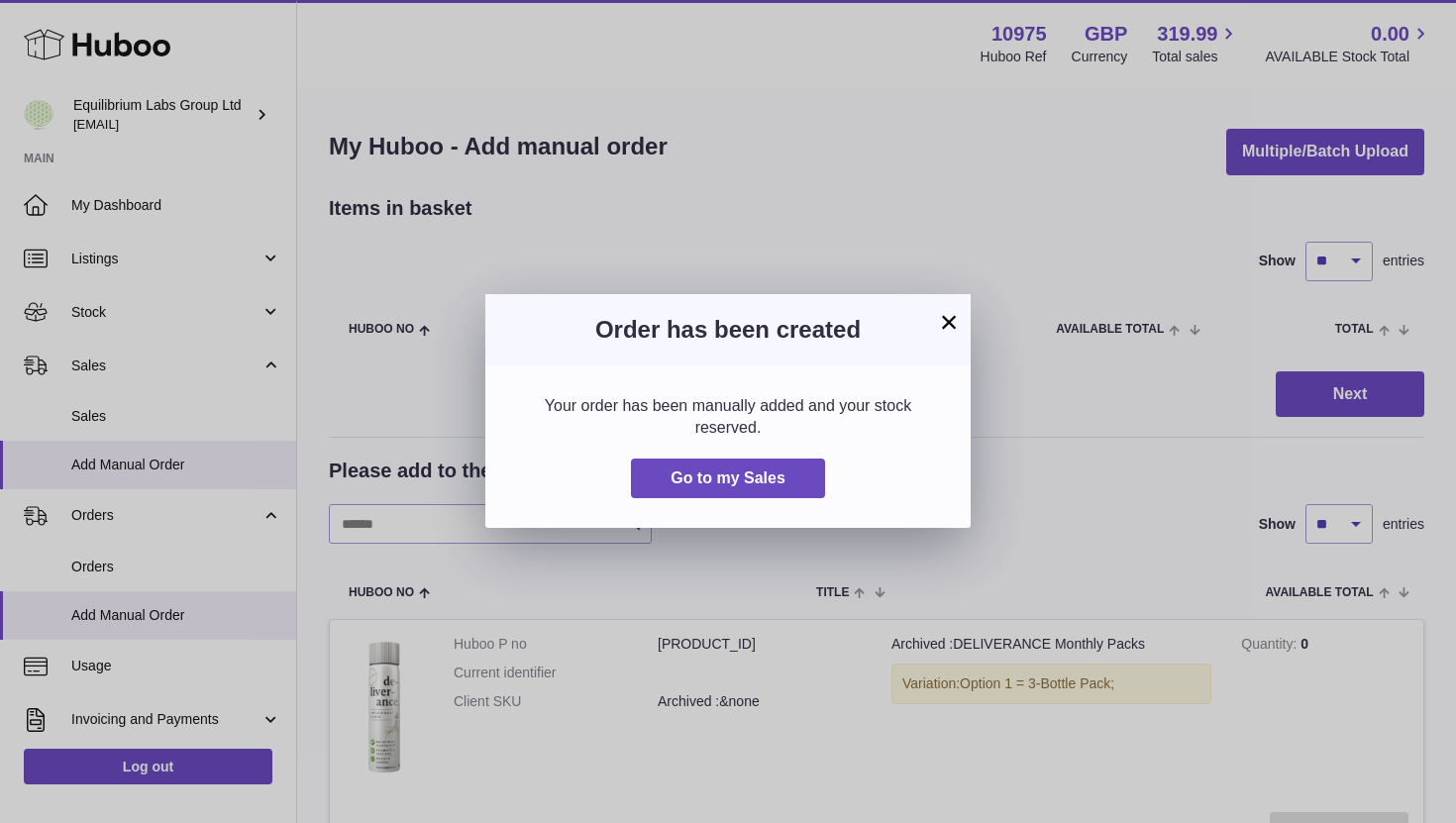click on "×" at bounding box center [949, 322] 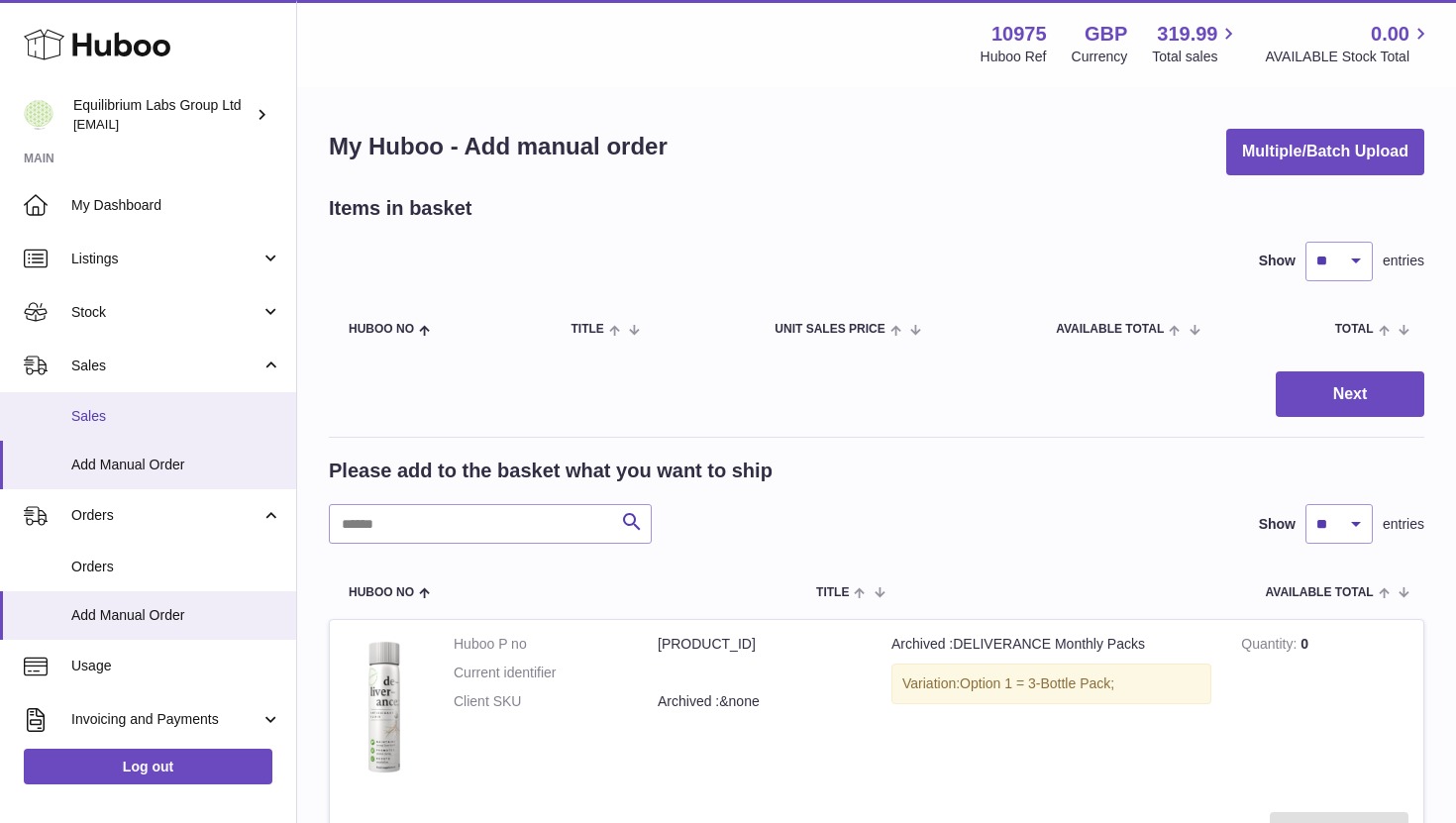 click on "Sales" at bounding box center [176, 416] 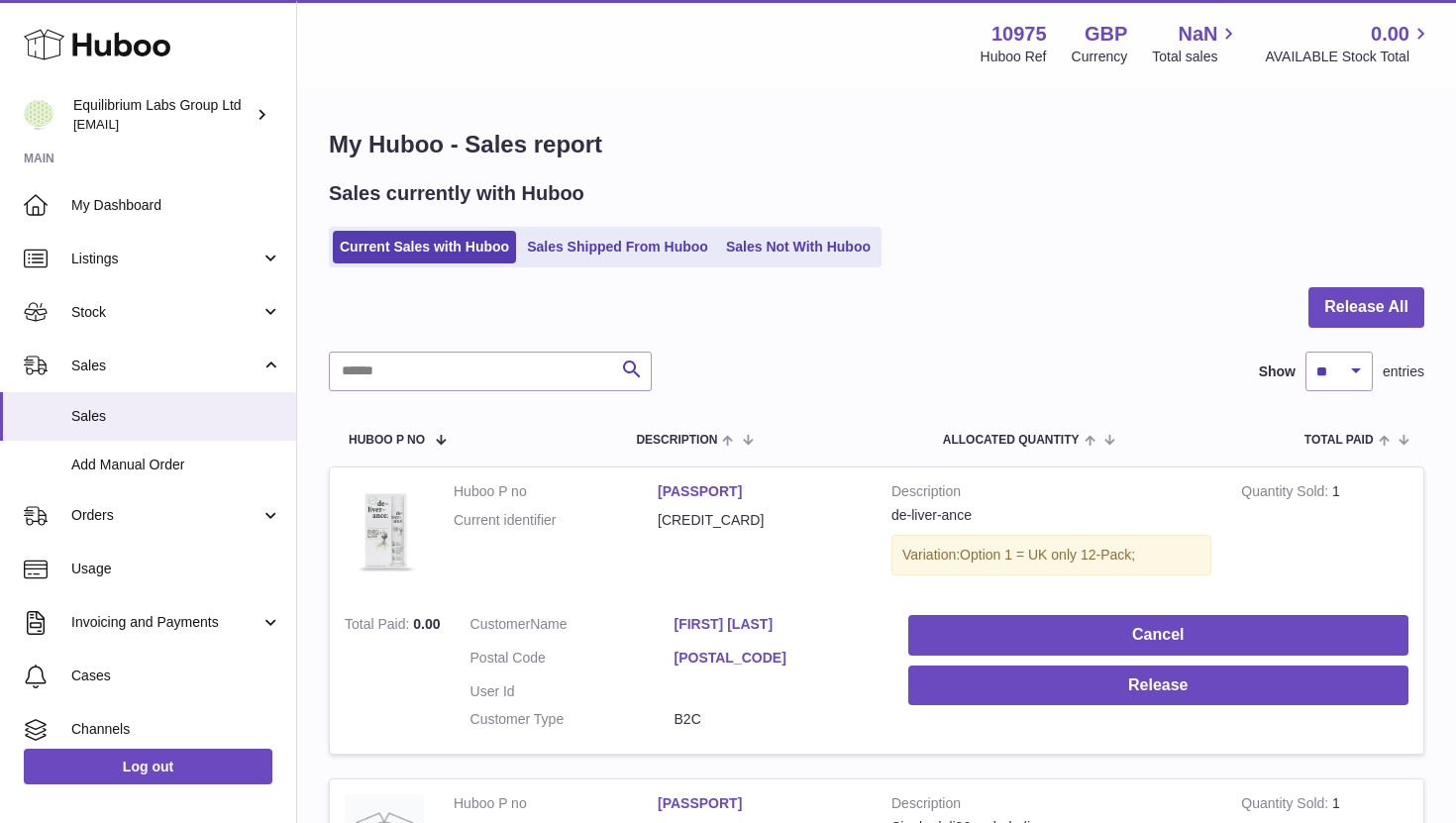 scroll, scrollTop: 0, scrollLeft: 0, axis: both 